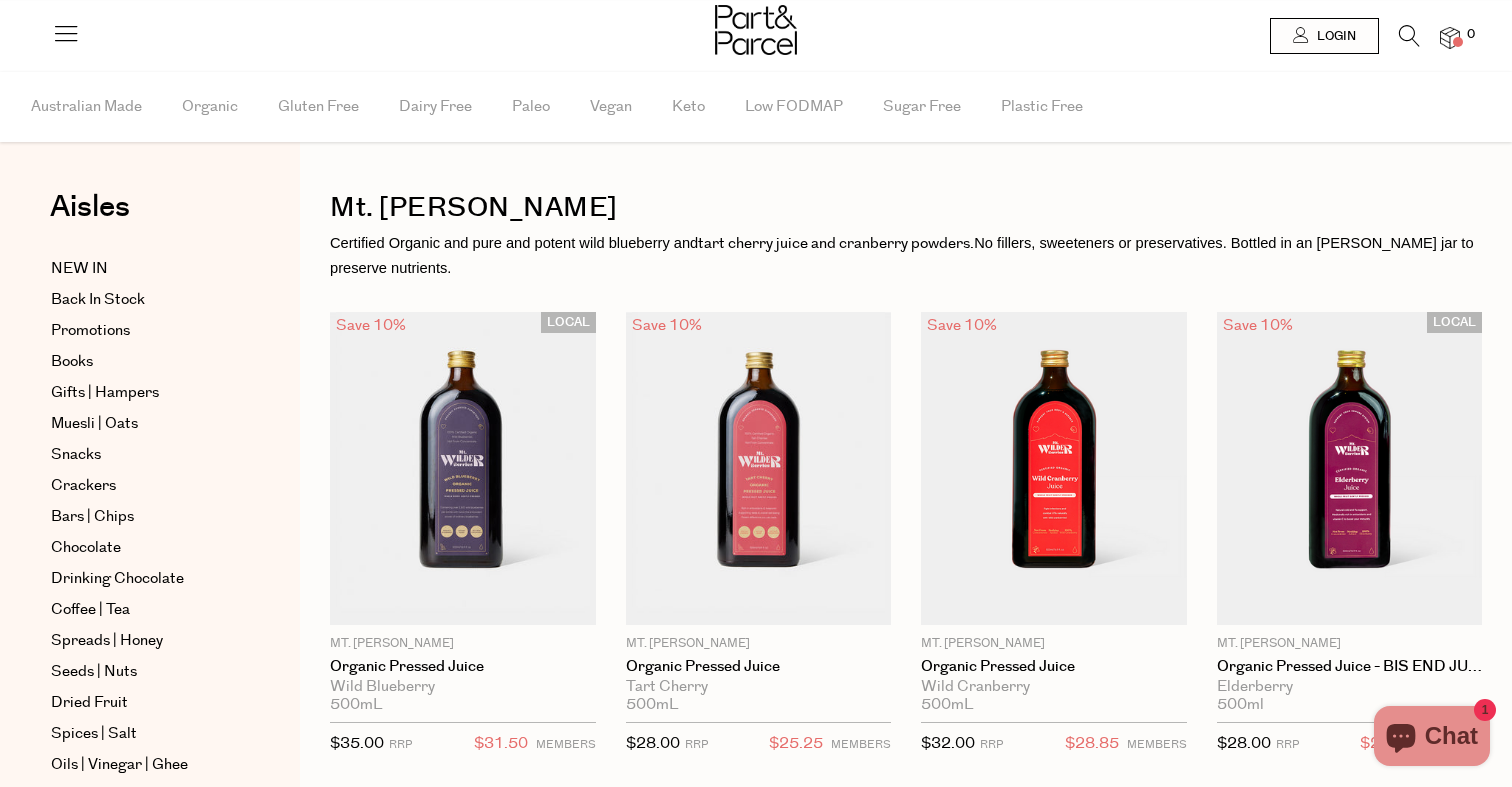 scroll, scrollTop: 0, scrollLeft: 0, axis: both 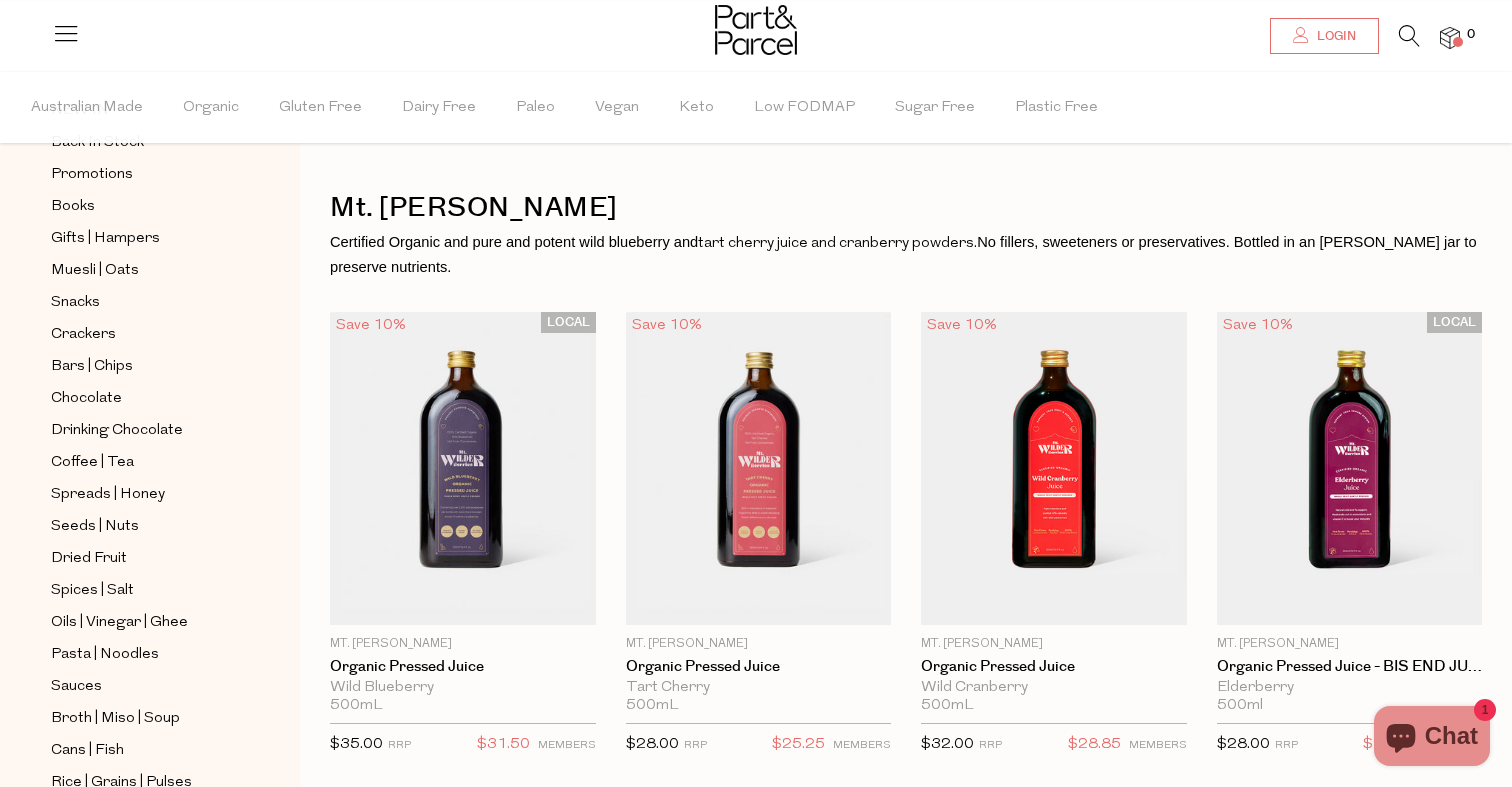 click on "Login" at bounding box center [1334, 36] 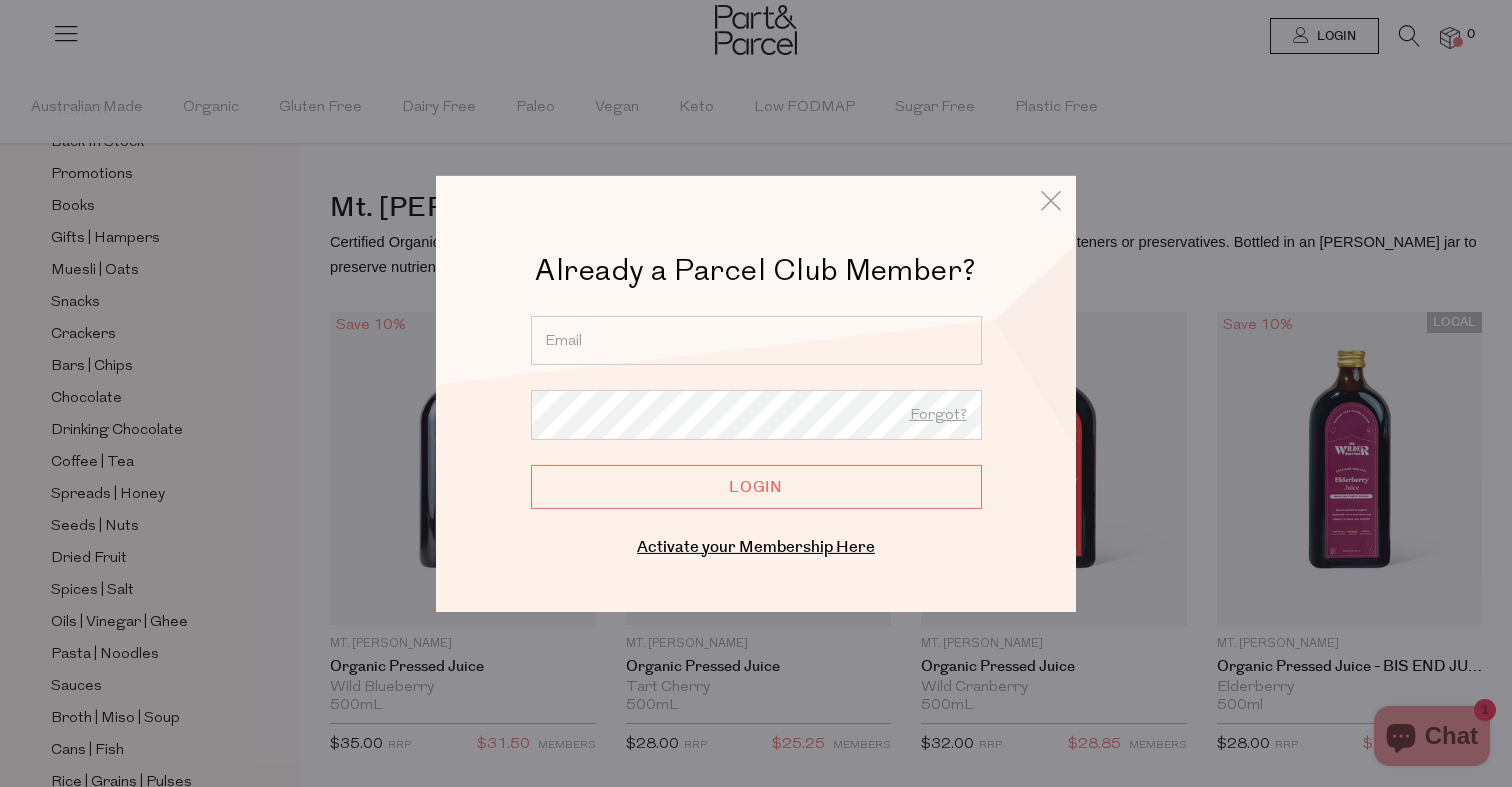 click at bounding box center (756, 339) 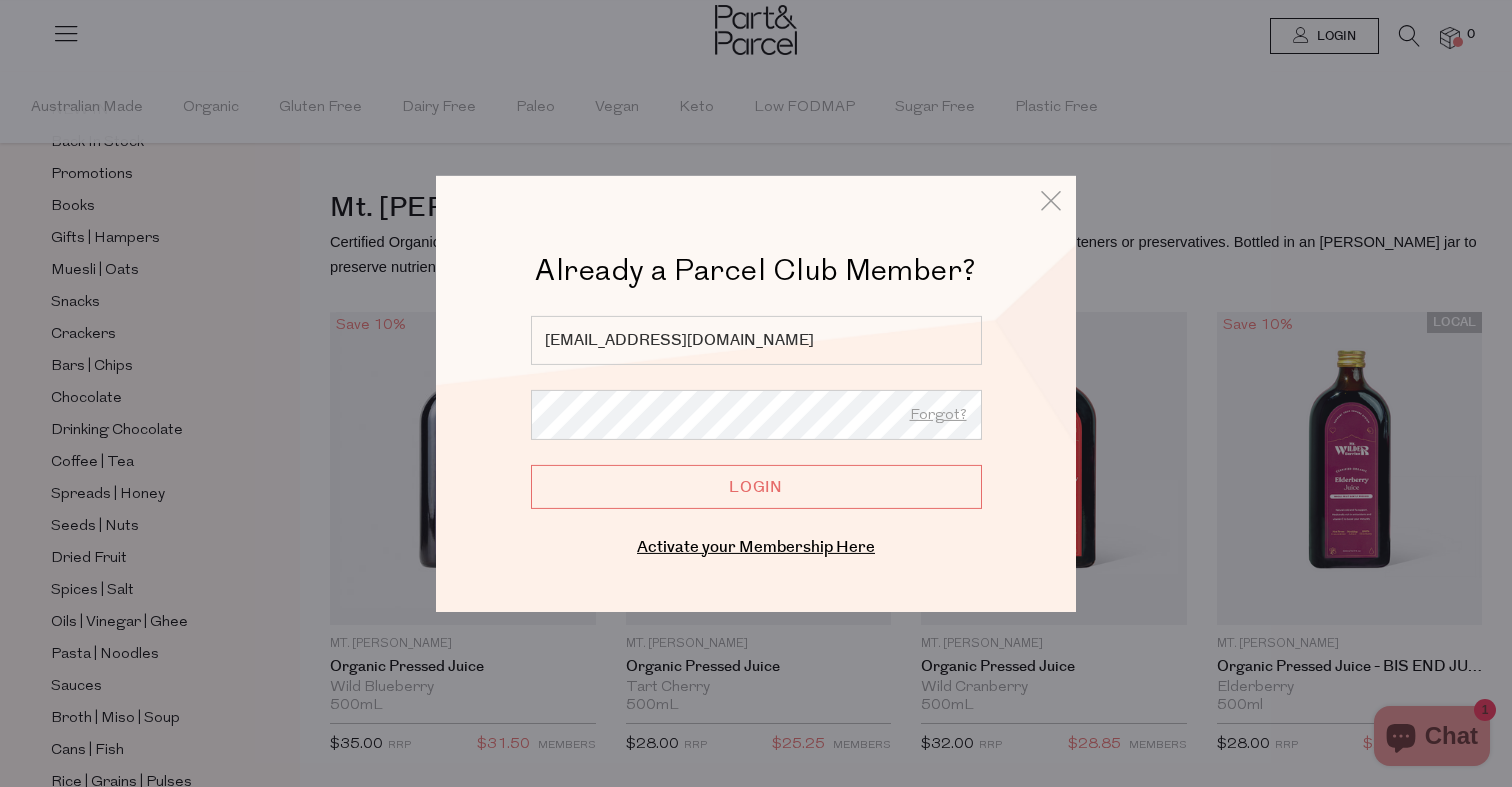 type on "otherjesscampbell@gmail.com" 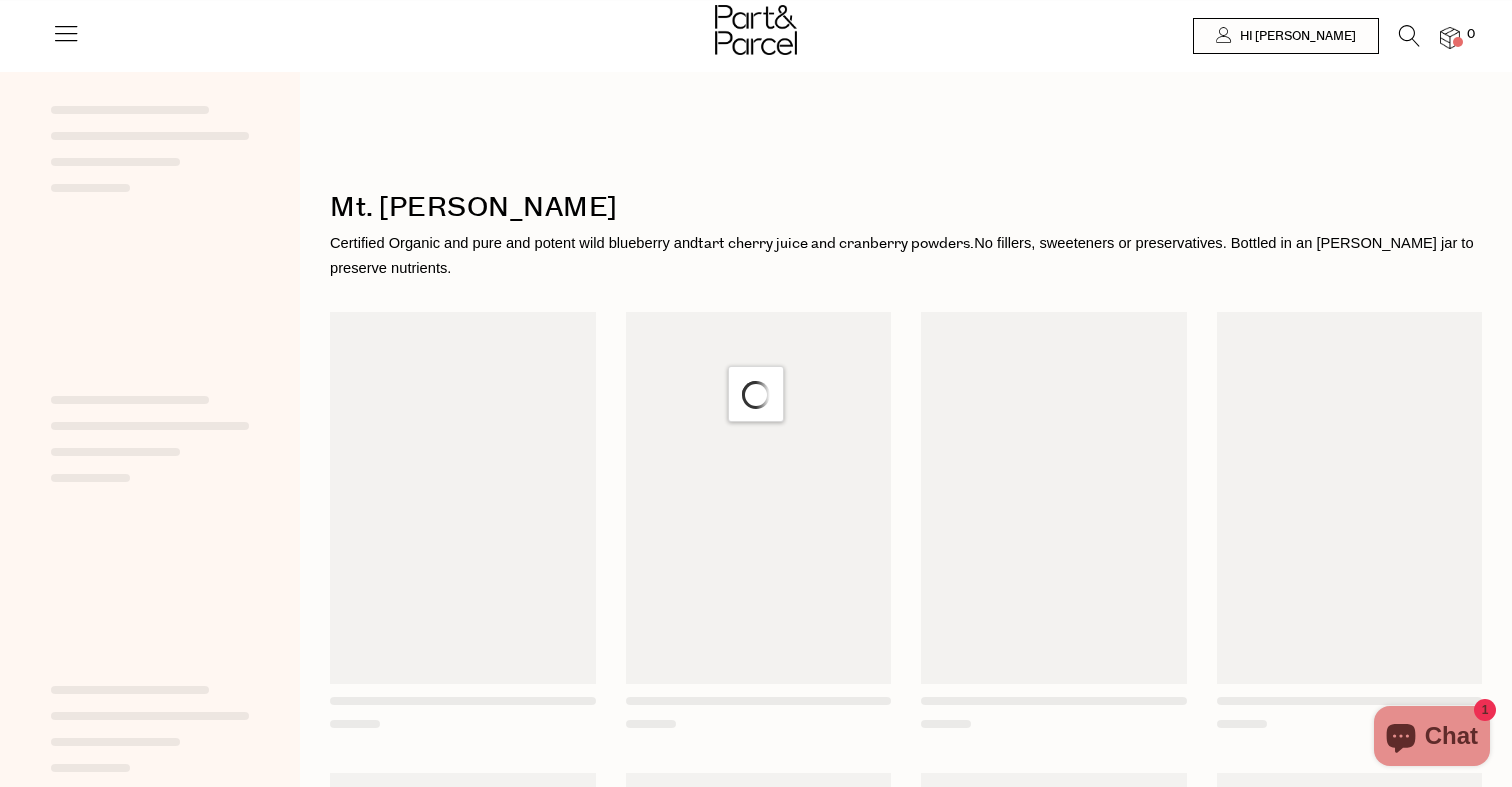 scroll, scrollTop: 0, scrollLeft: 0, axis: both 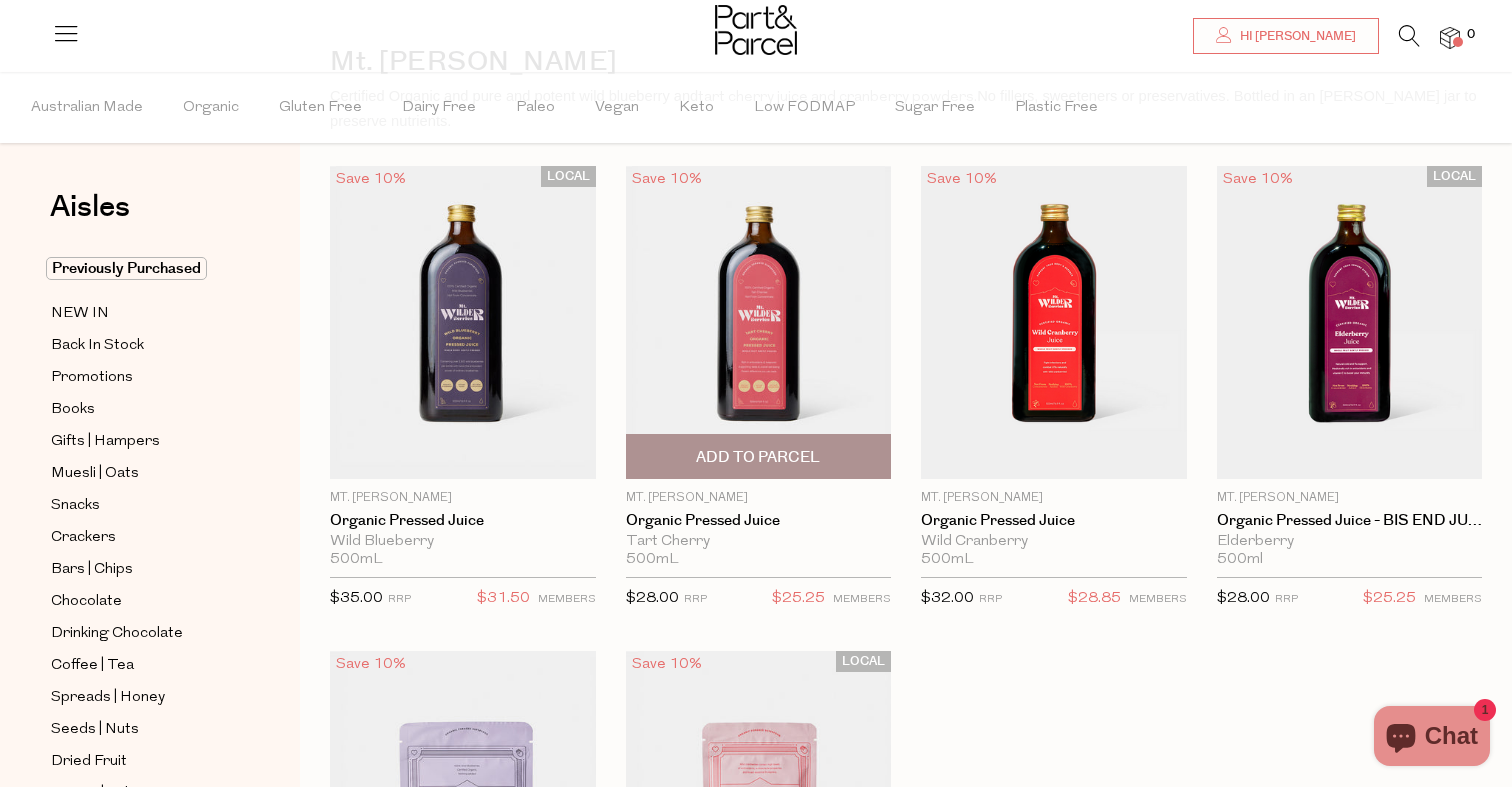 click on "Add To Parcel" at bounding box center [758, 457] 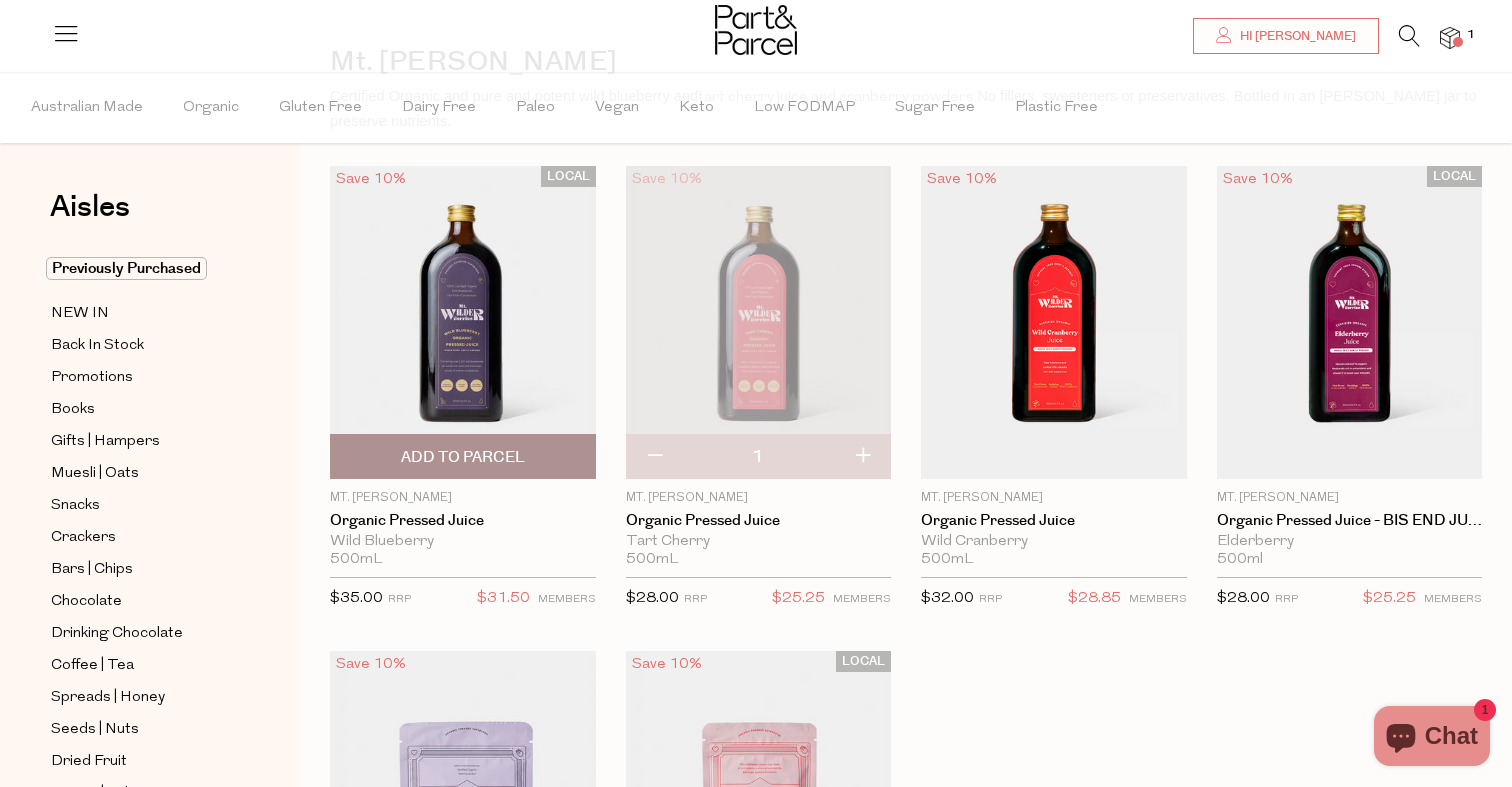 click on "Add To Parcel" at bounding box center (463, 457) 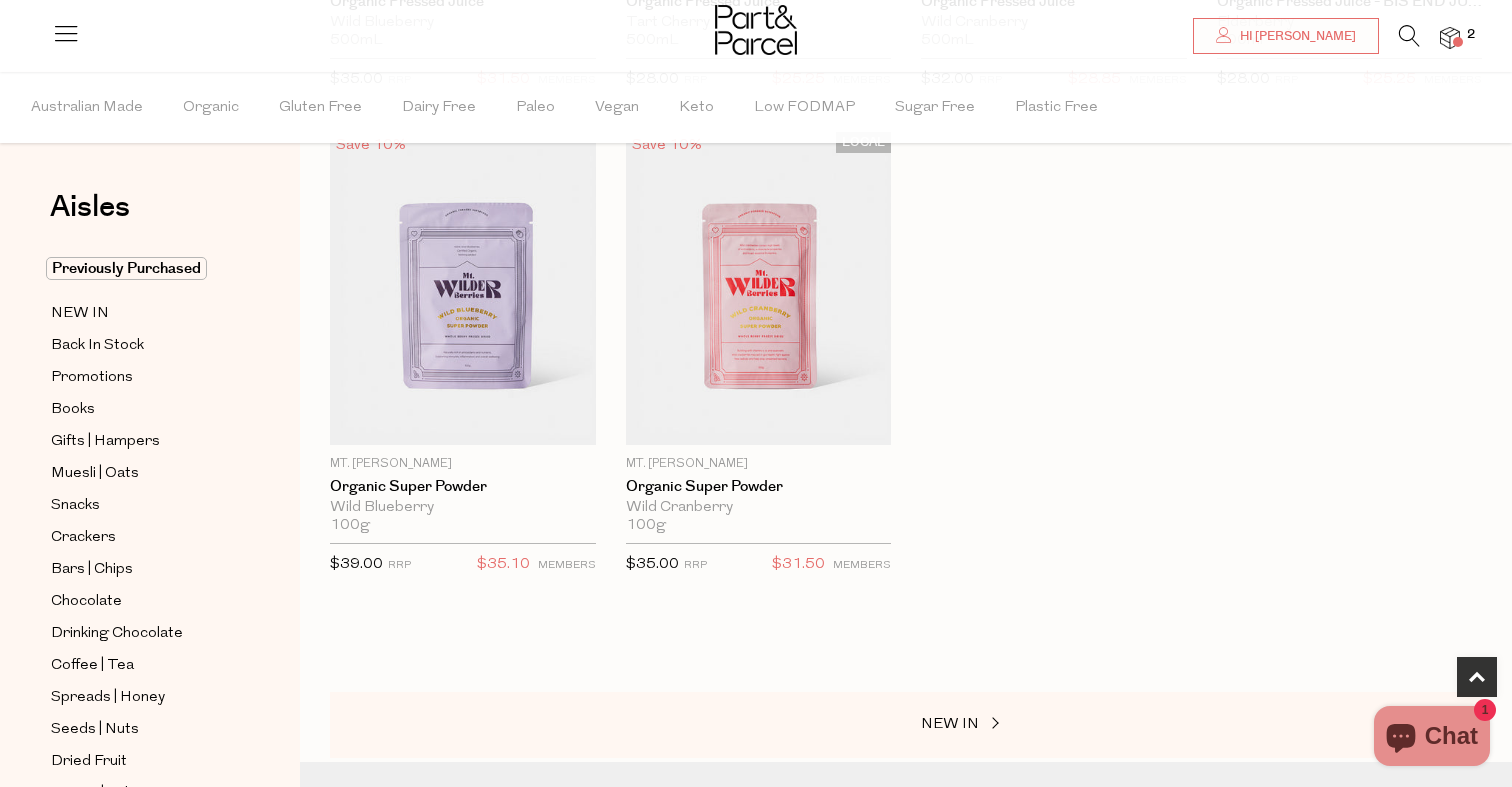 scroll, scrollTop: 644, scrollLeft: 0, axis: vertical 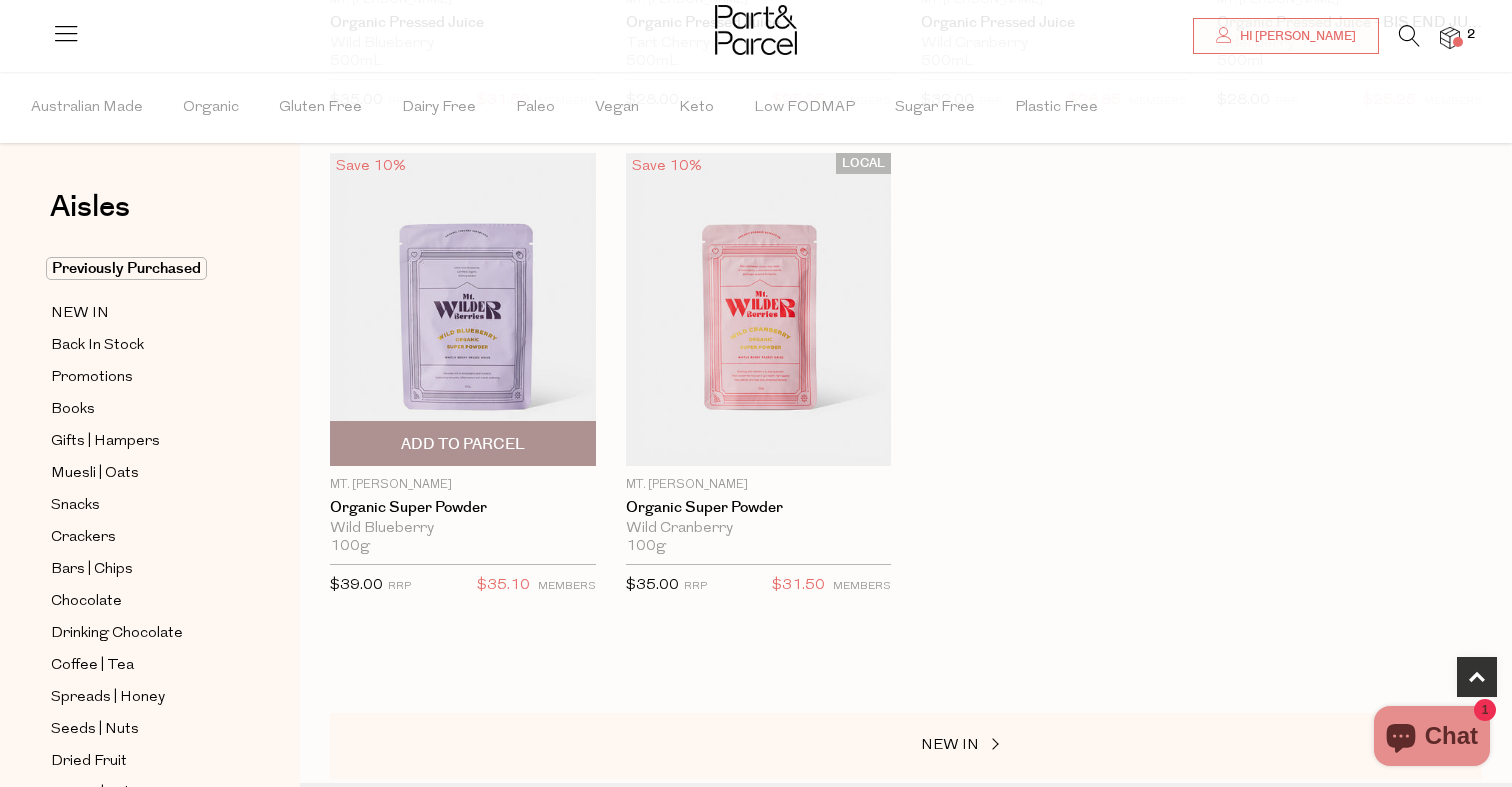 click at bounding box center [463, 309] 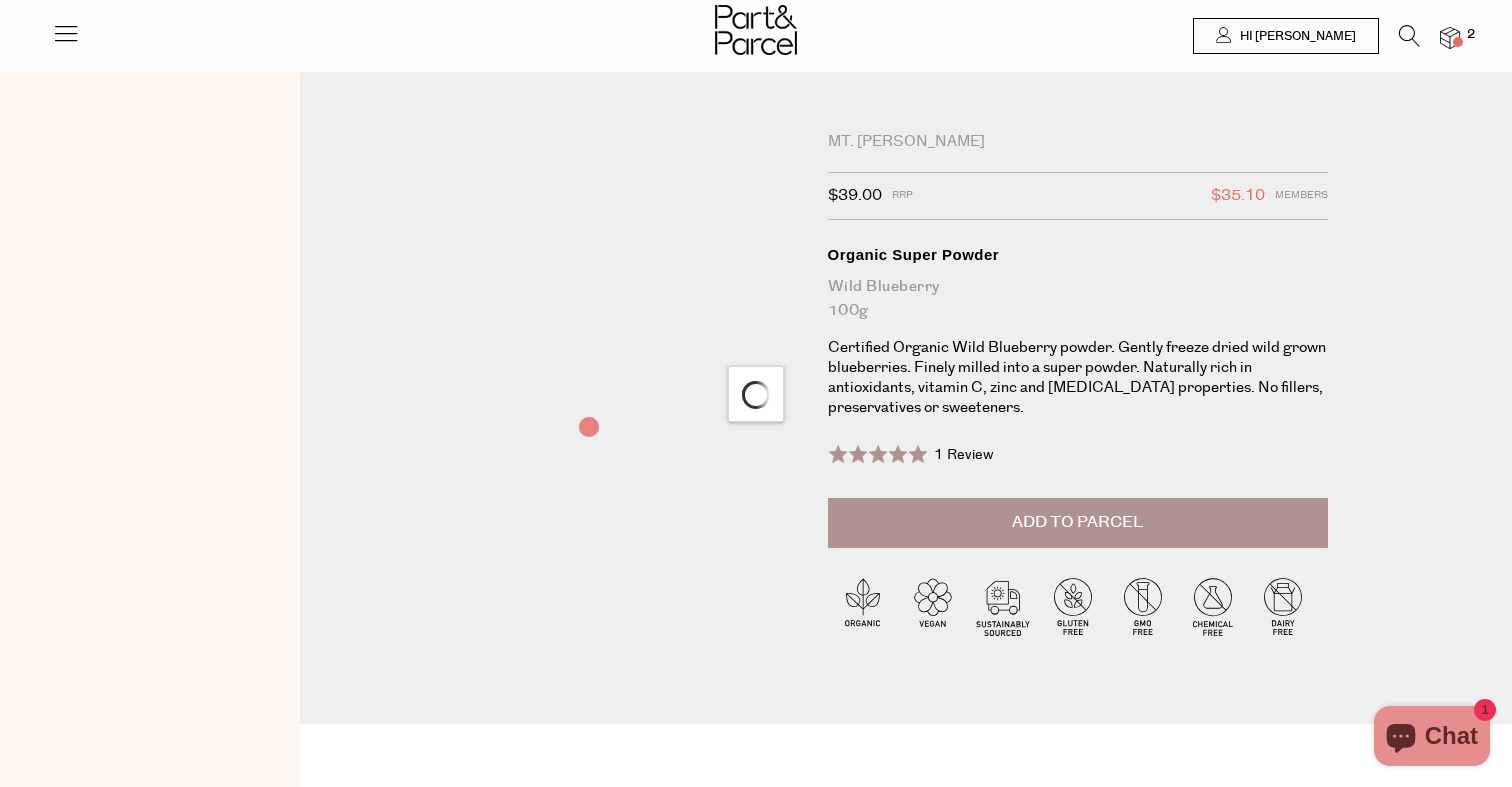 scroll, scrollTop: 0, scrollLeft: 0, axis: both 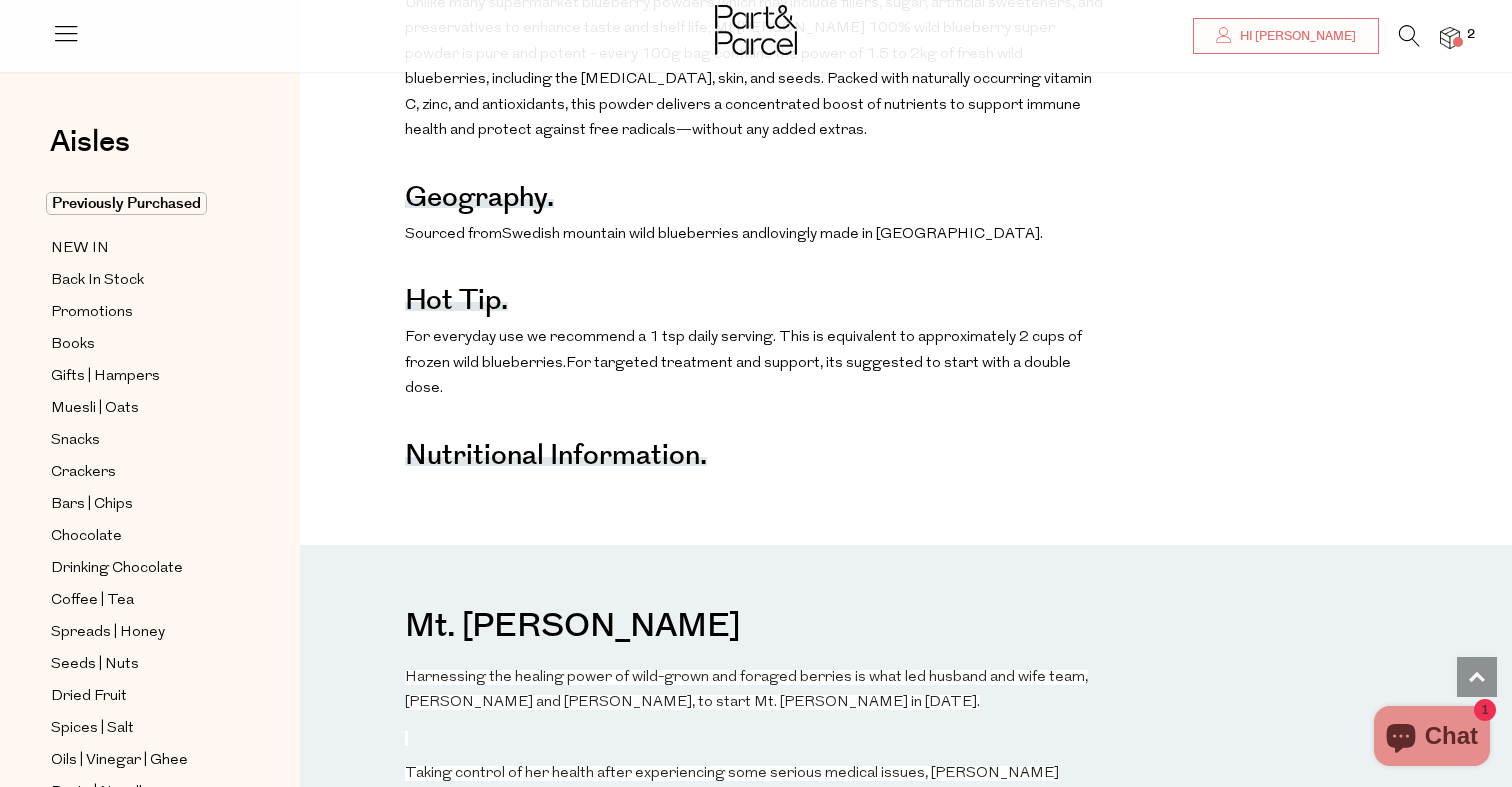 click on "Nutritional Information." at bounding box center (556, 459) 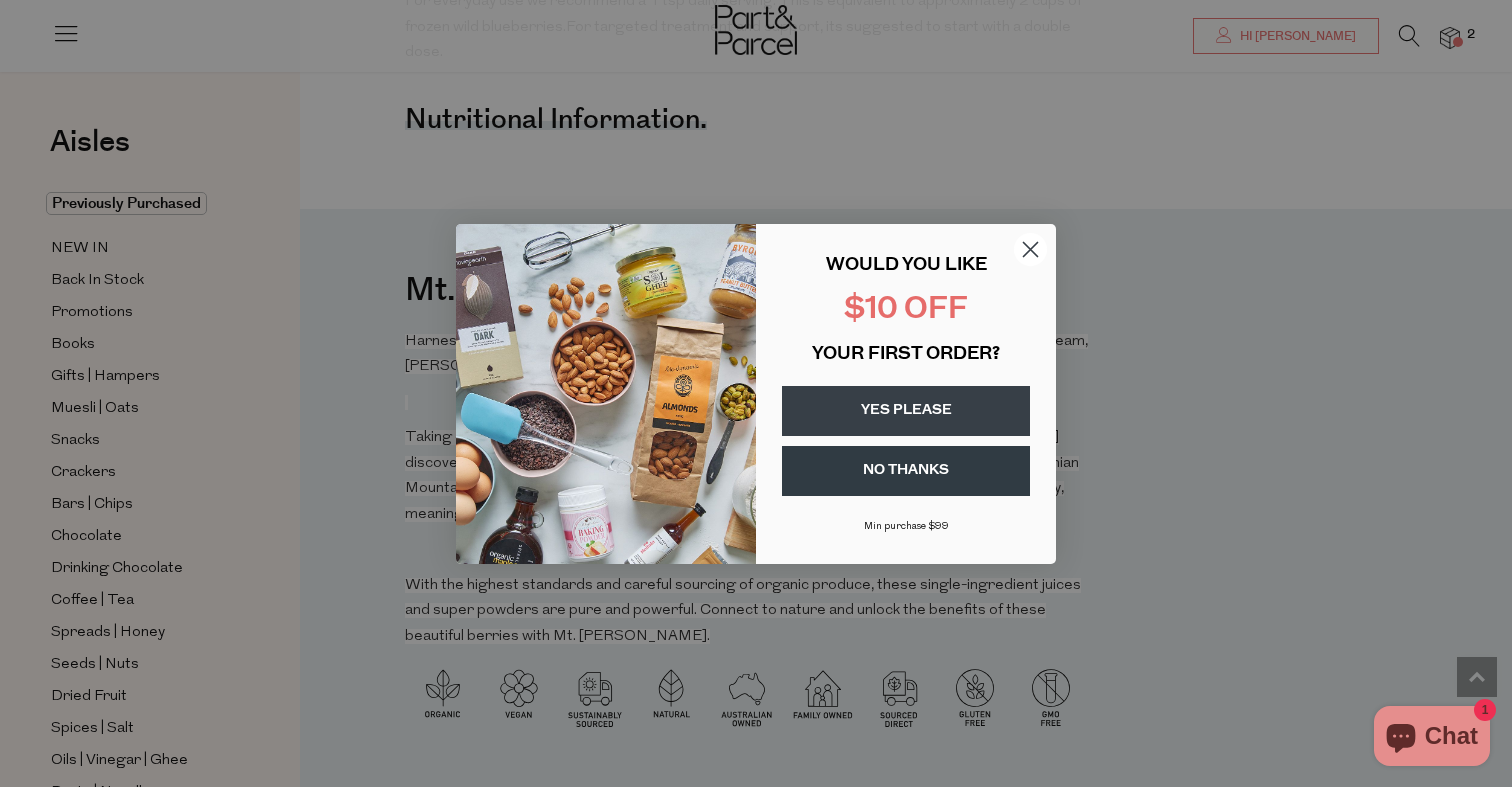 scroll, scrollTop: 1562, scrollLeft: 0, axis: vertical 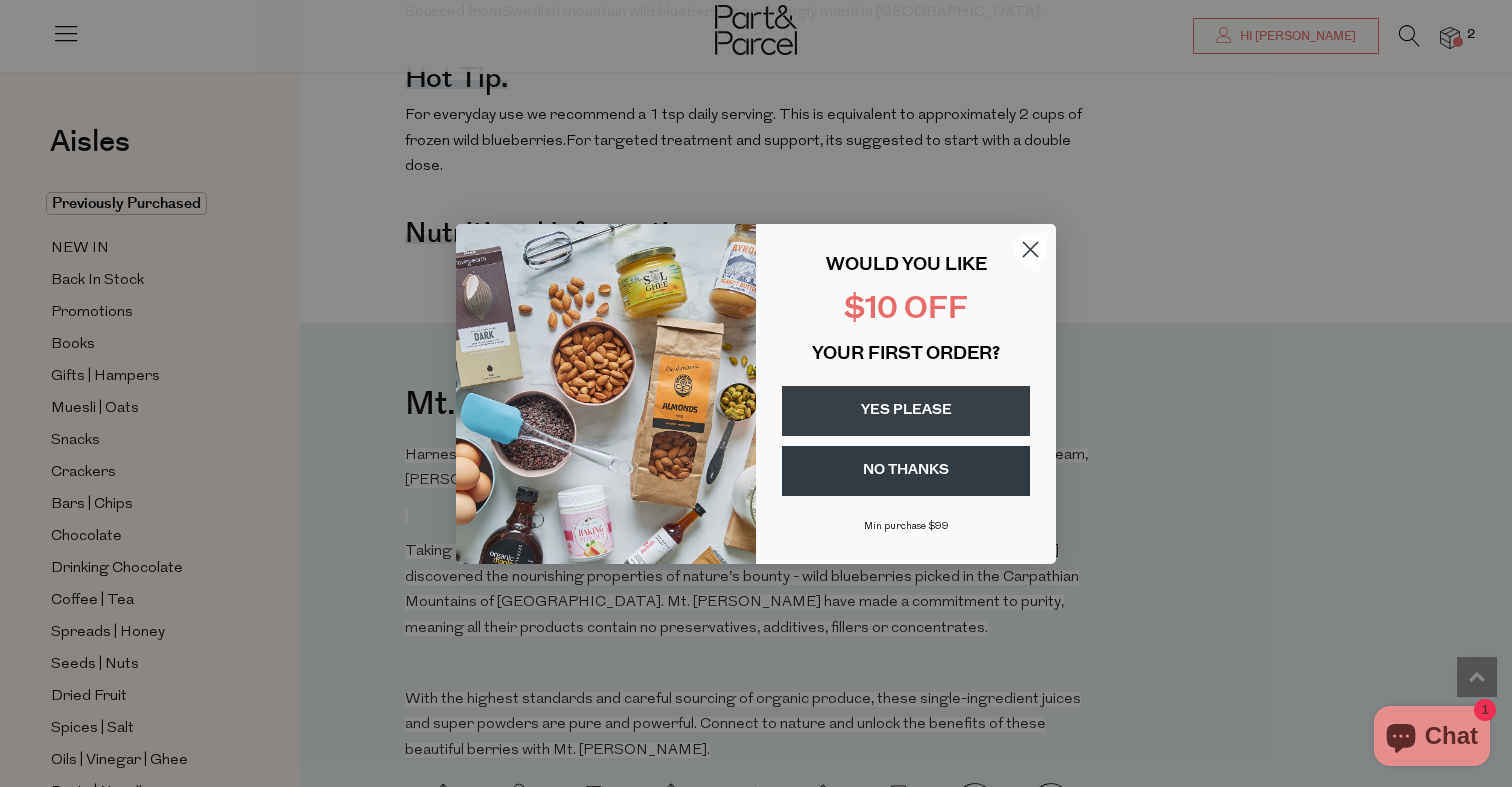 click on "YES PLEASE" at bounding box center [906, 411] 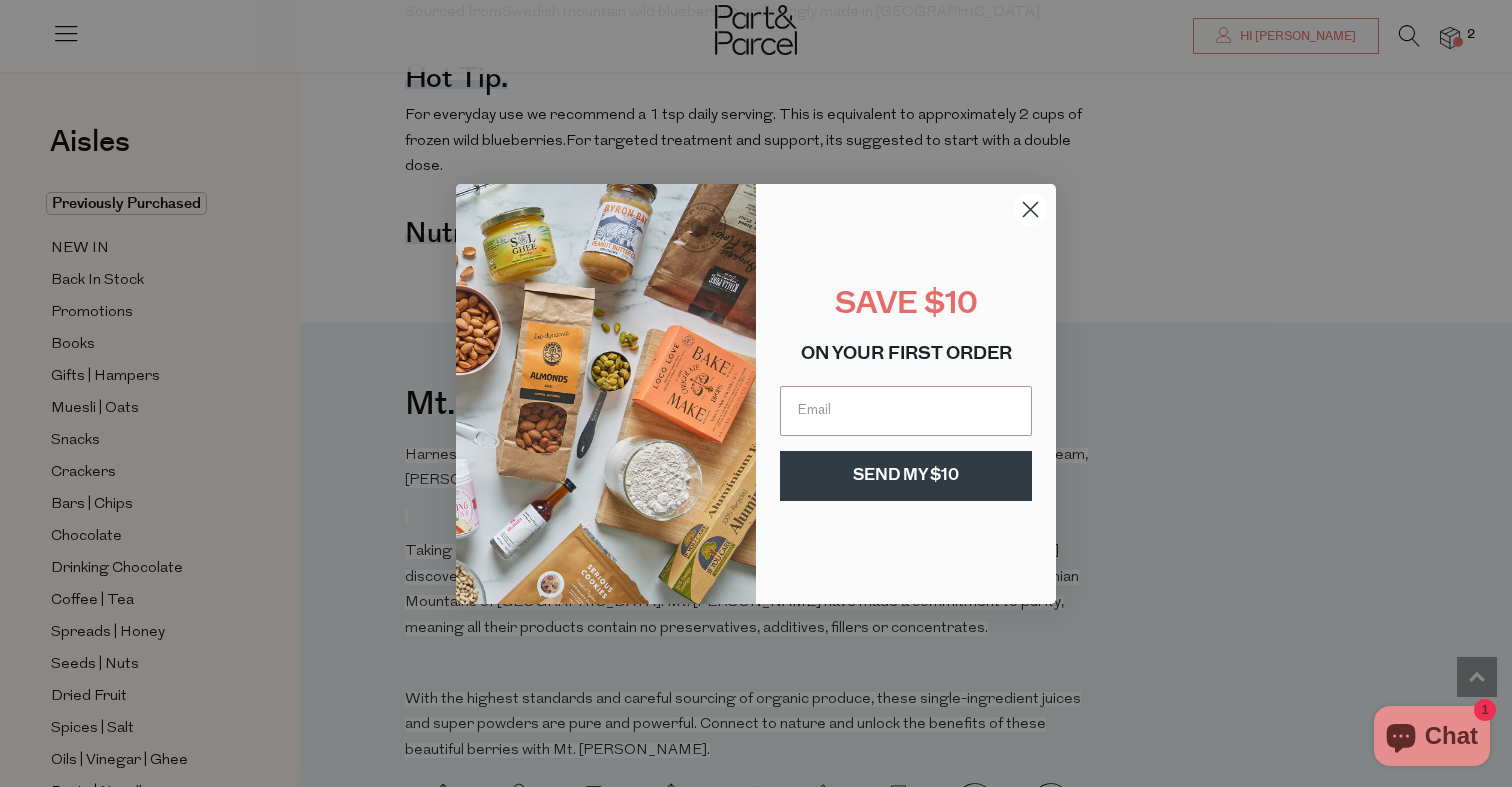 click 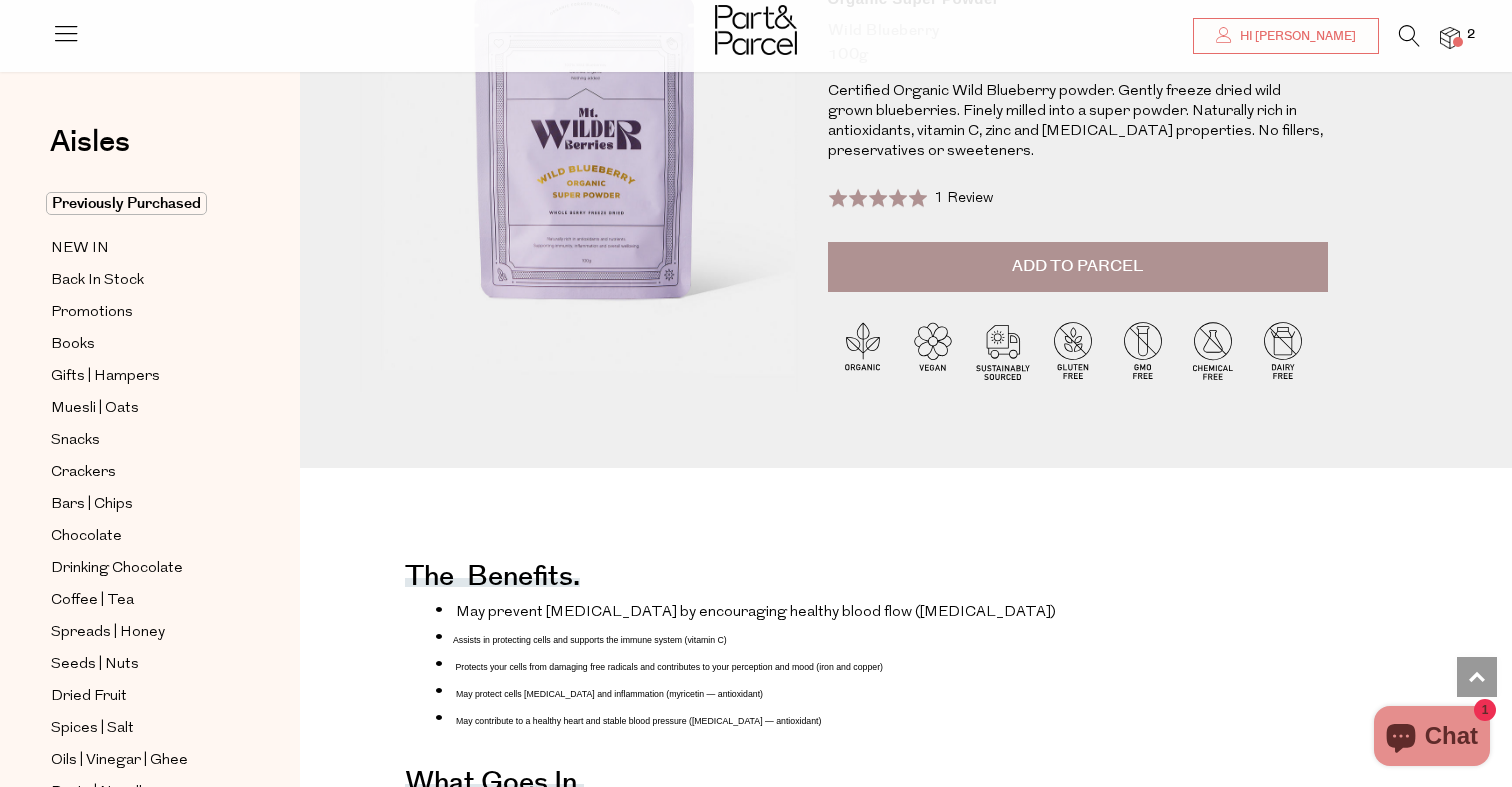 scroll, scrollTop: 0, scrollLeft: 0, axis: both 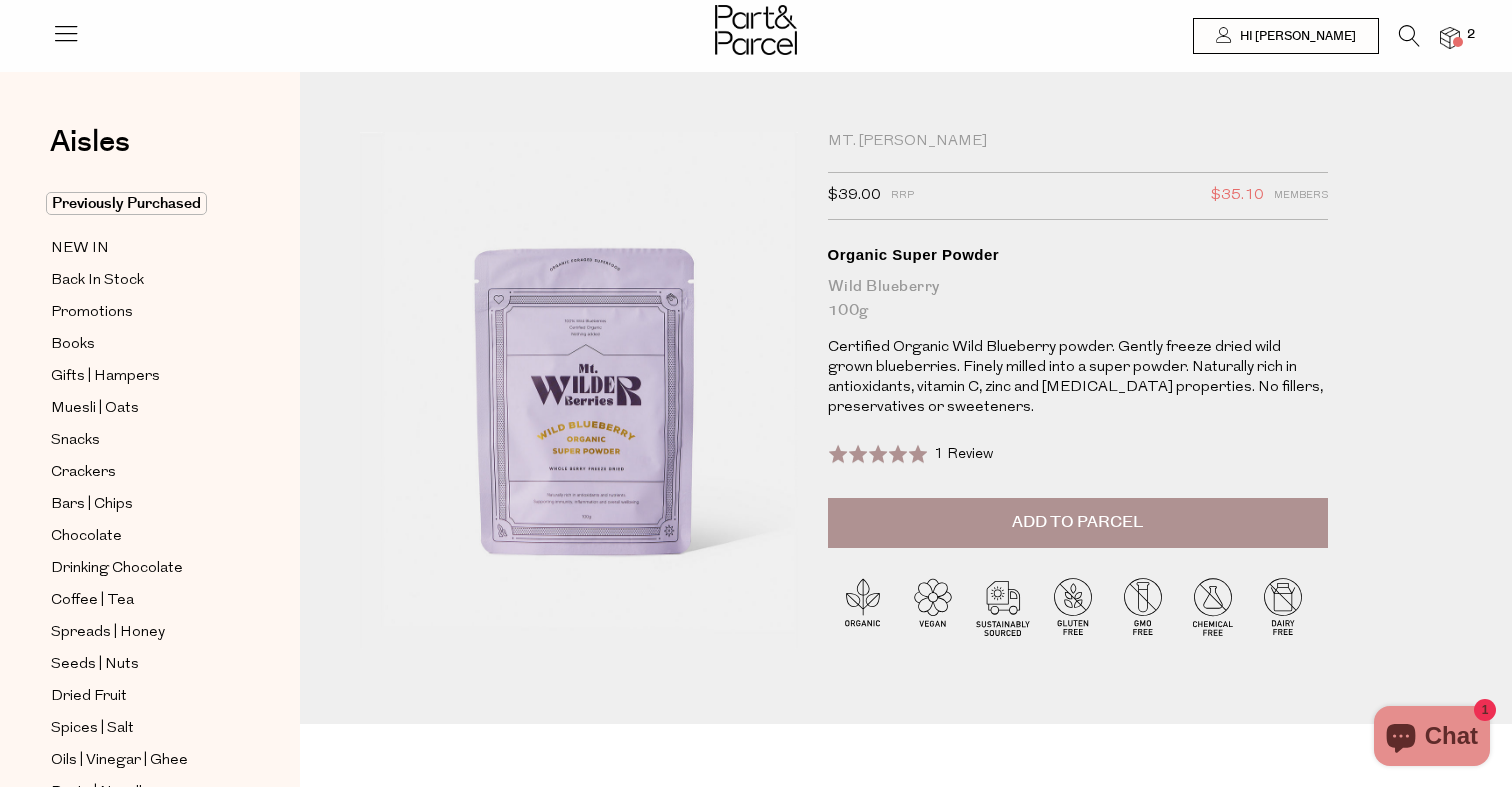 click on "Add to Parcel" at bounding box center [1078, 523] 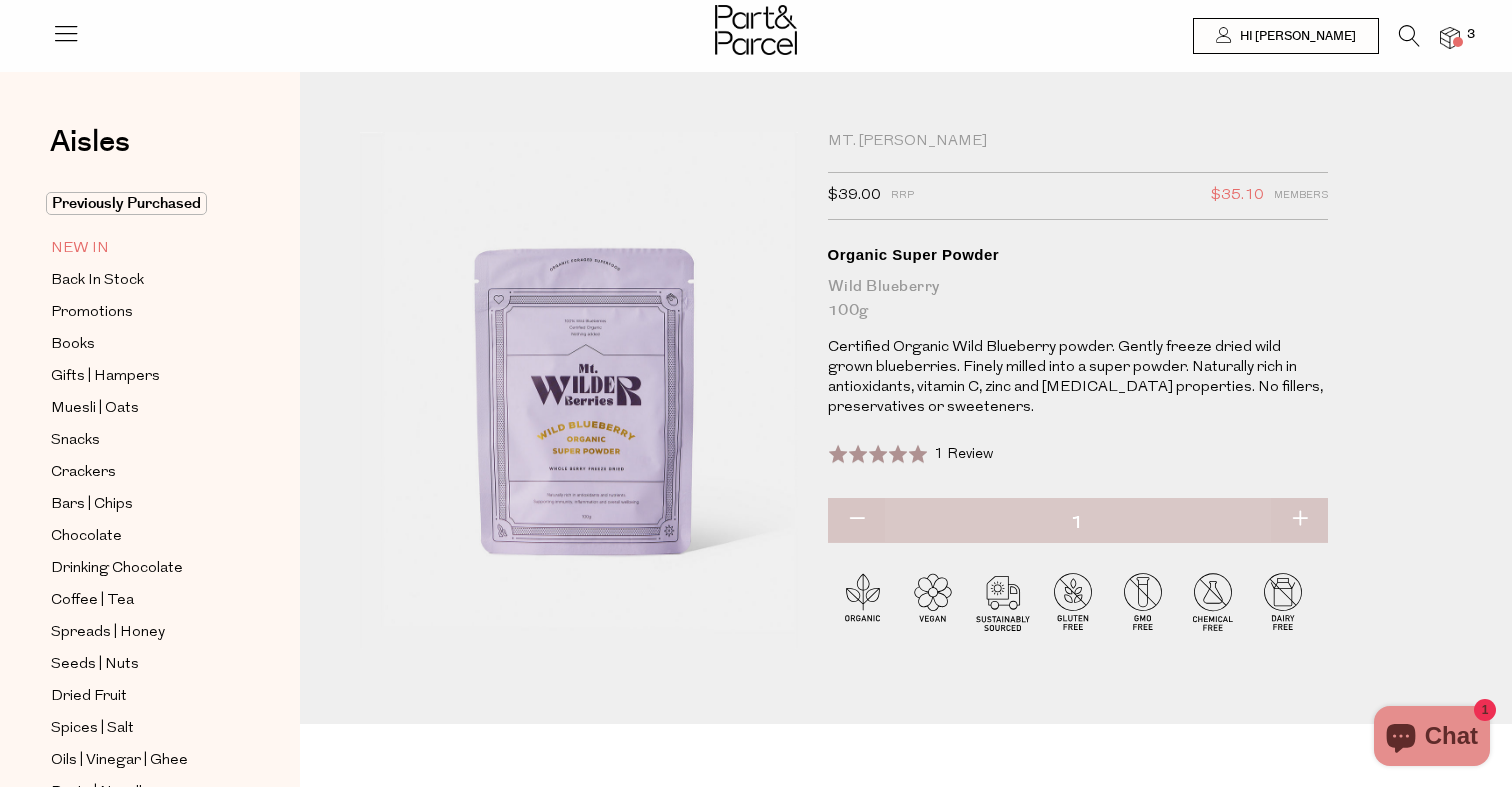 click on "NEW IN" at bounding box center [80, 249] 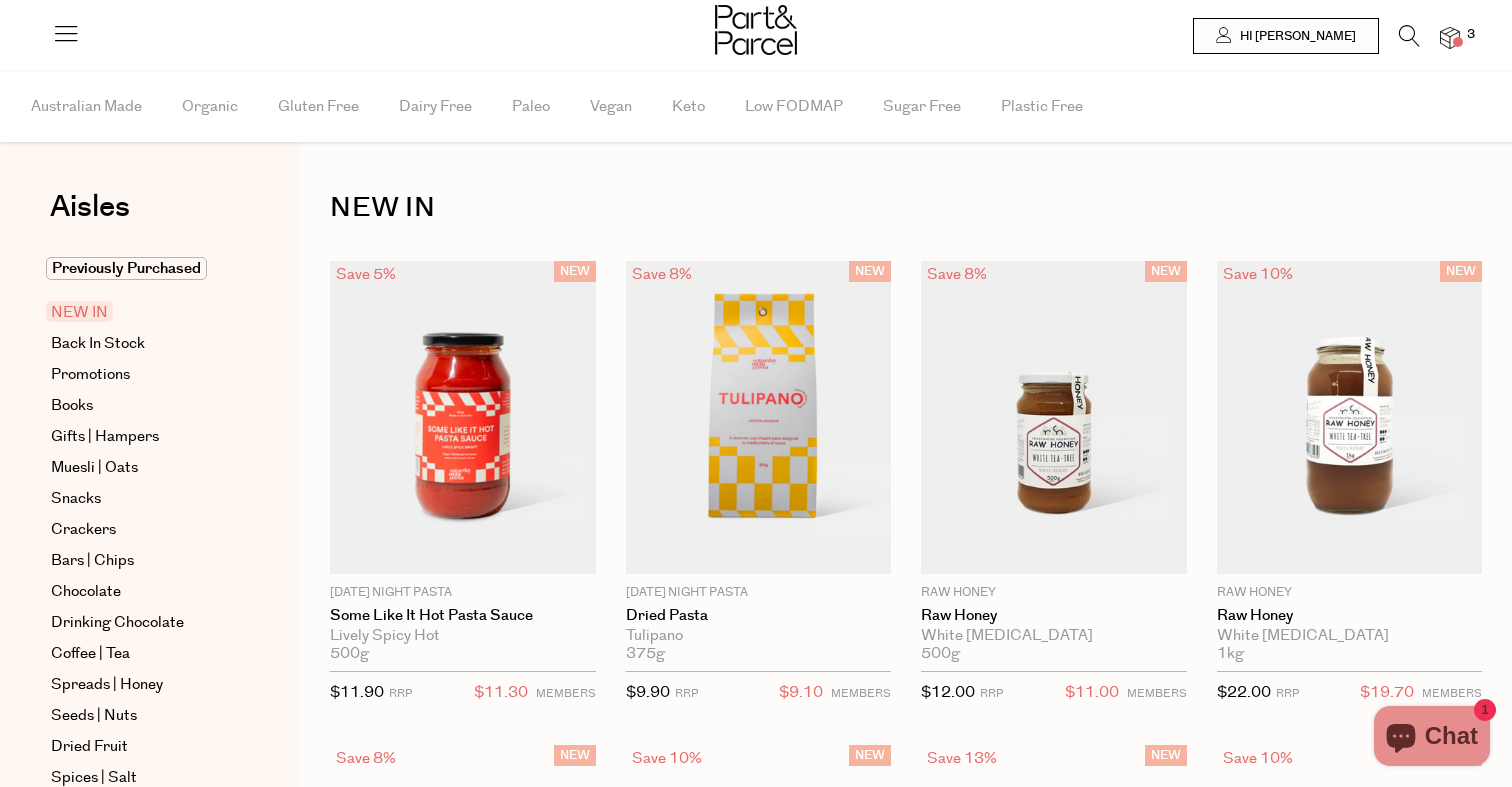 scroll, scrollTop: 0, scrollLeft: 0, axis: both 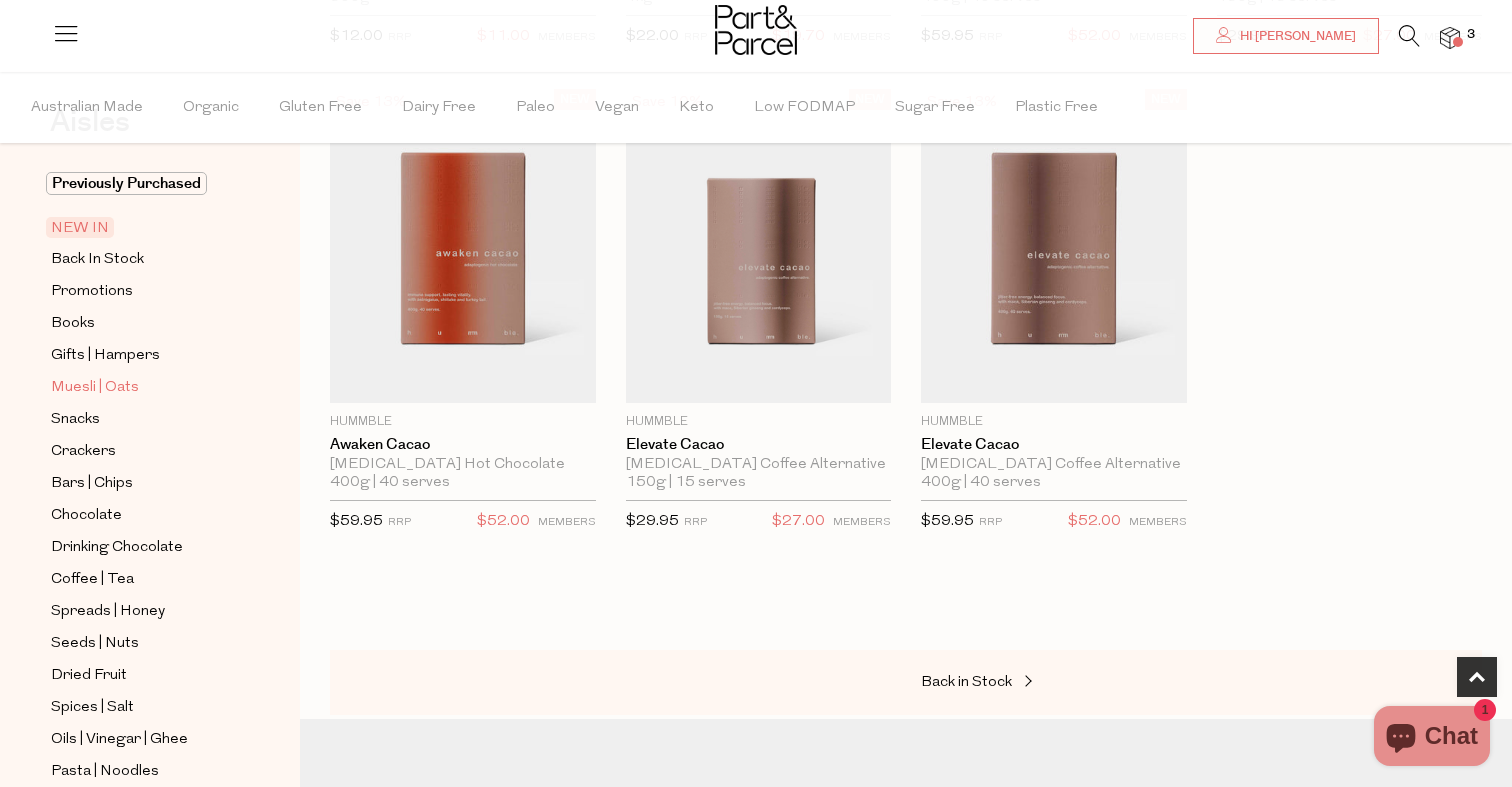 click on "Muesli | Oats" at bounding box center [95, 388] 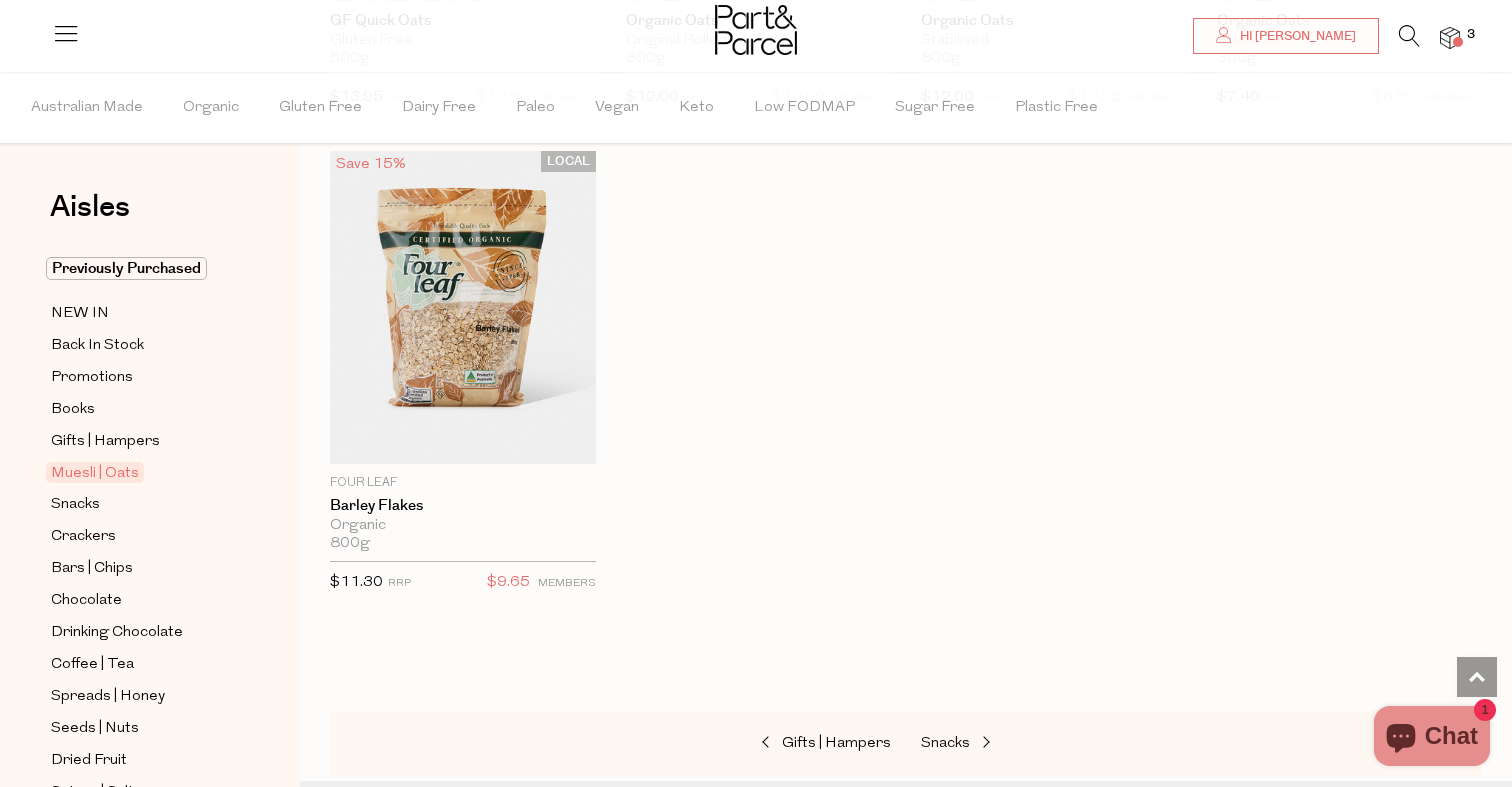 scroll, scrollTop: 5169, scrollLeft: 0, axis: vertical 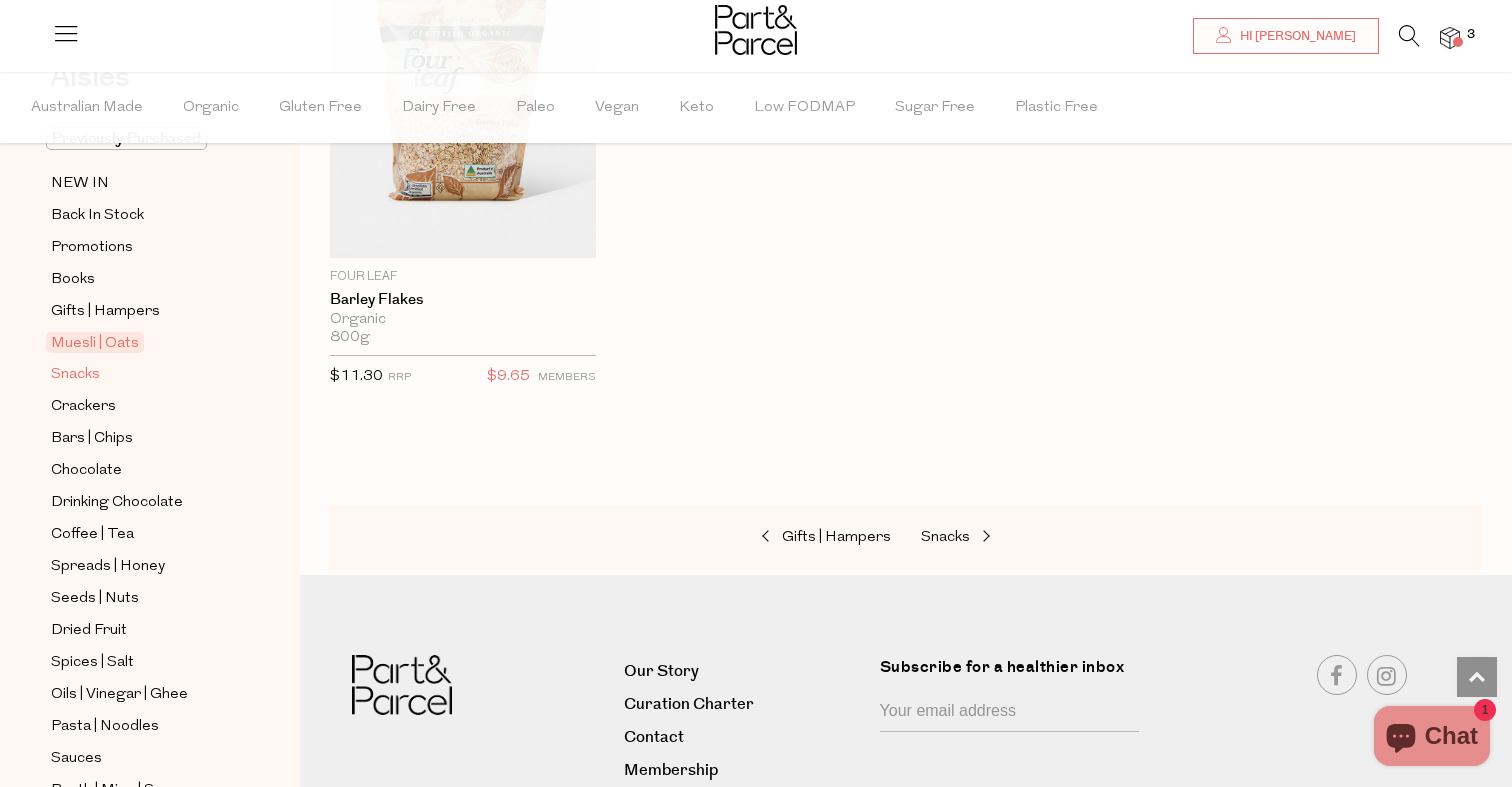 click on "Snacks" at bounding box center (75, 375) 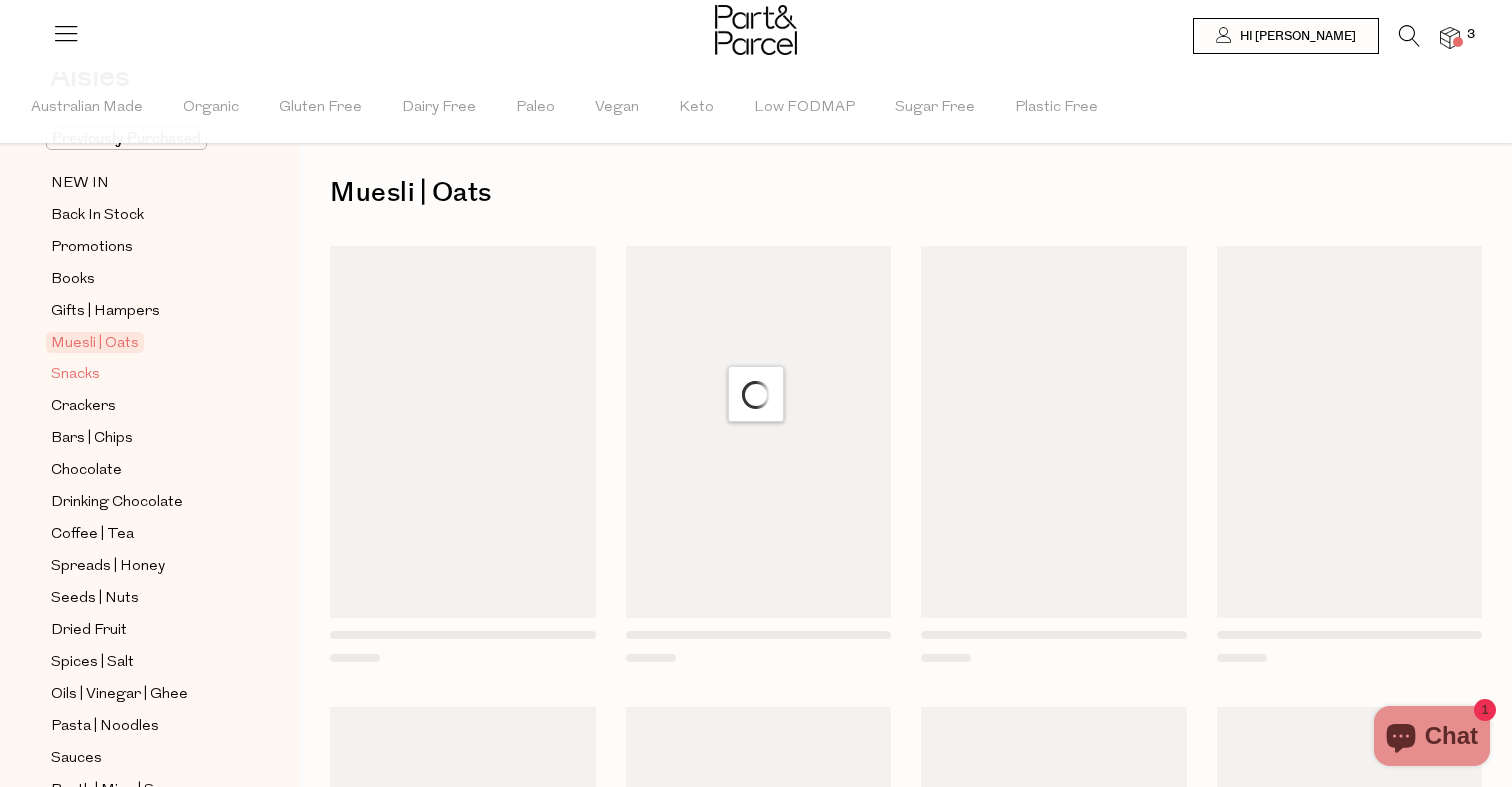 scroll, scrollTop: 0, scrollLeft: 0, axis: both 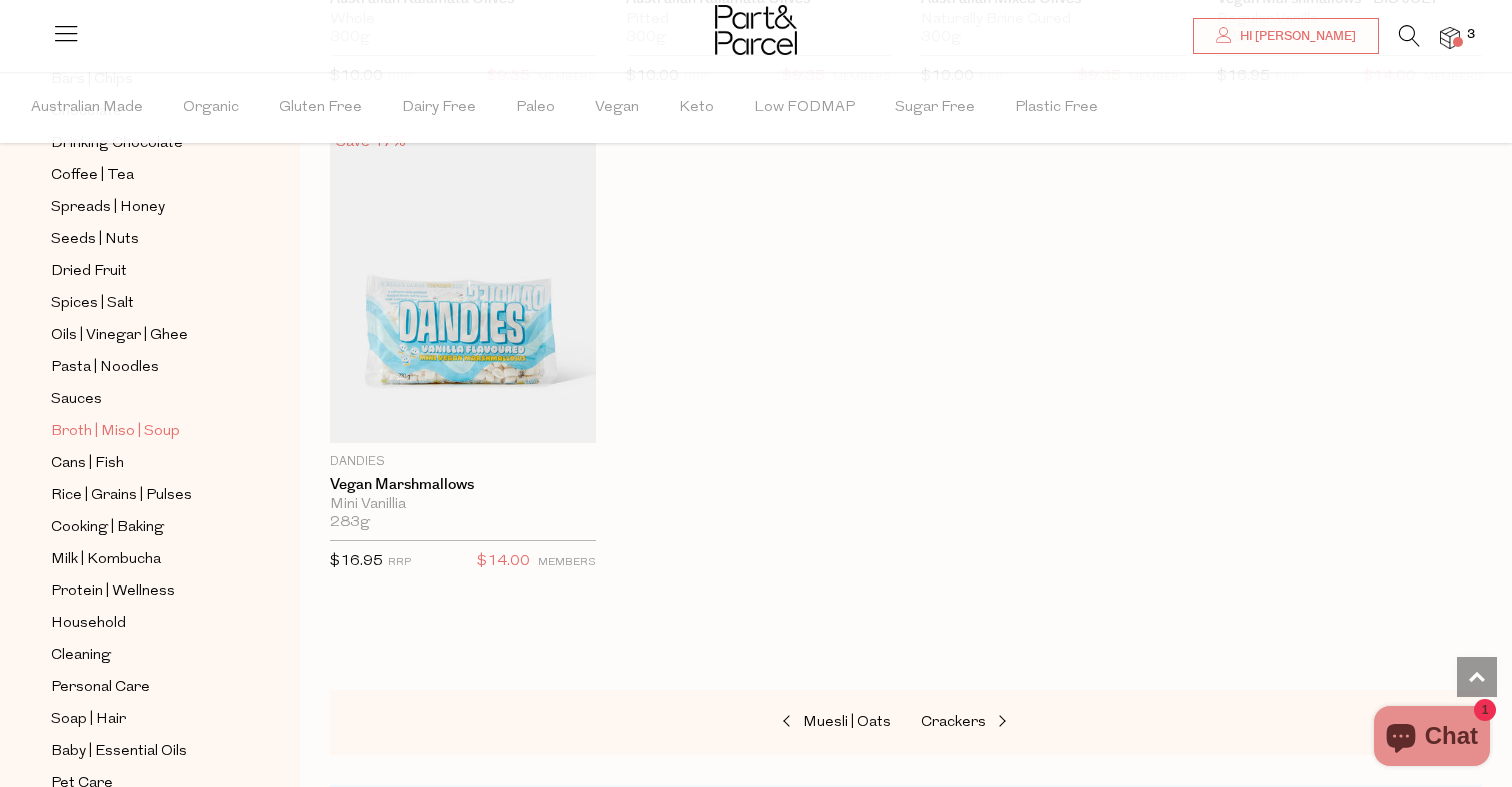 click on "Broth | Miso | Soup" at bounding box center (115, 432) 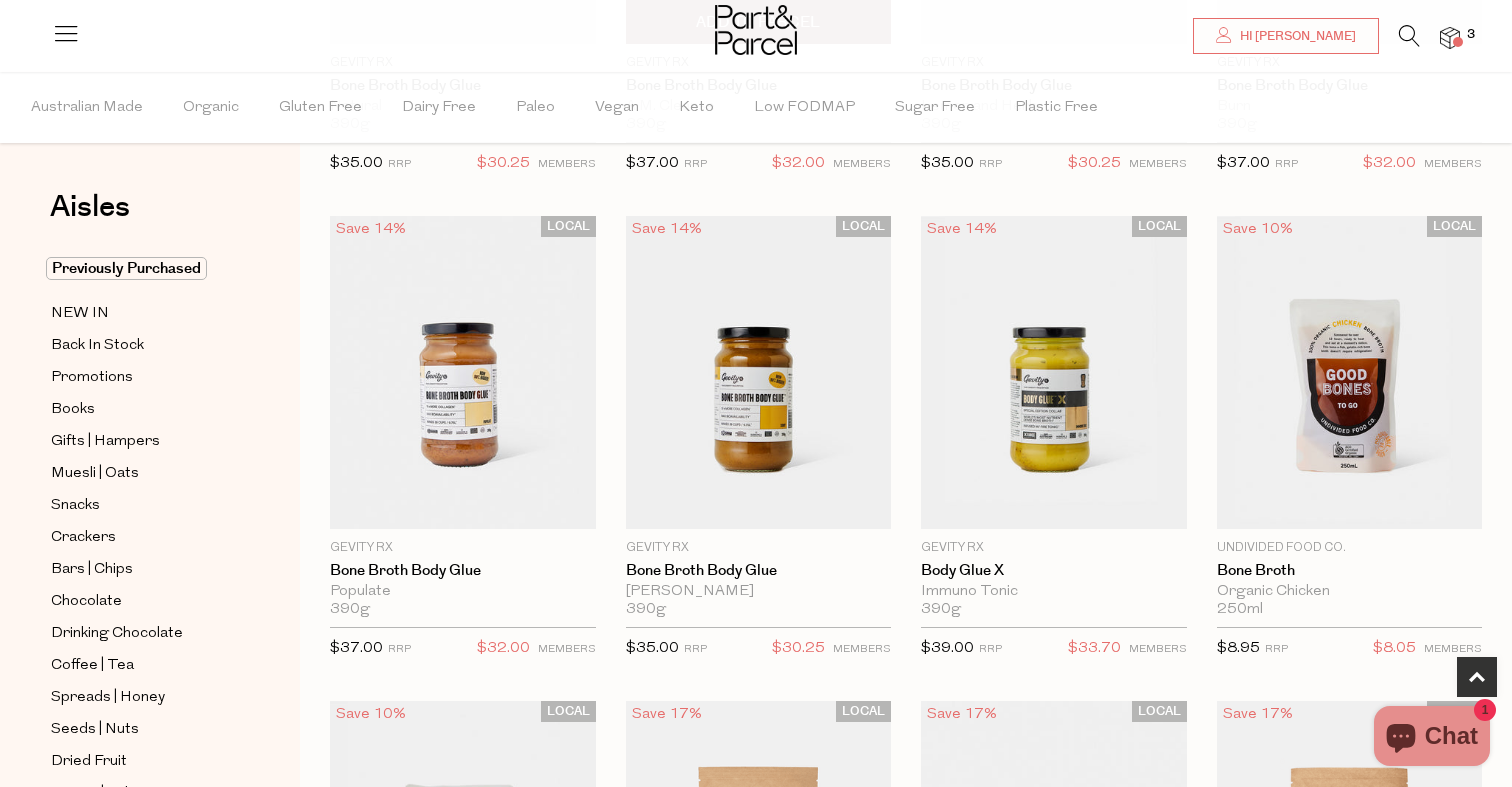 scroll, scrollTop: 599, scrollLeft: 0, axis: vertical 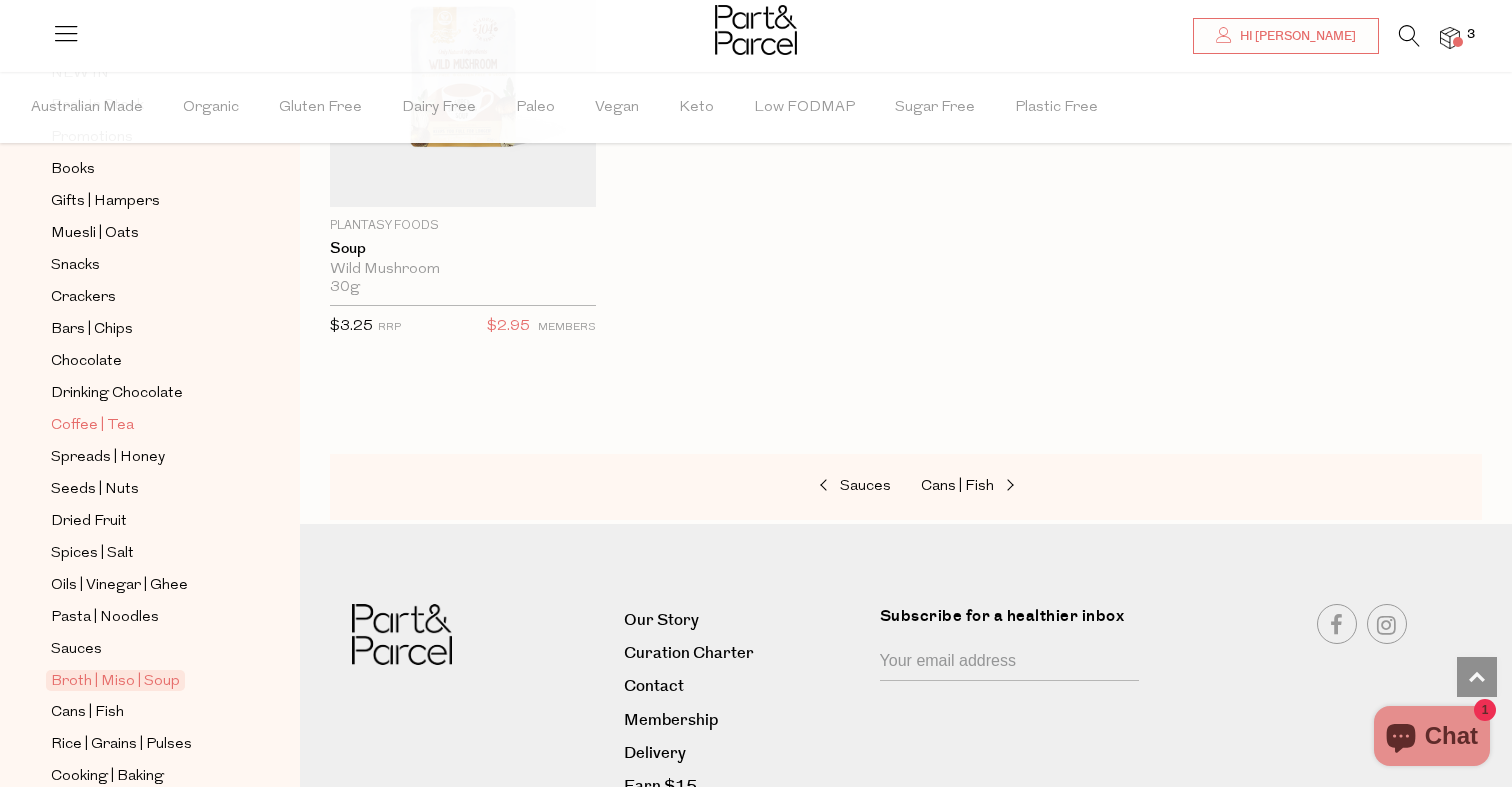 click on "Coffee | Tea" at bounding box center (92, 426) 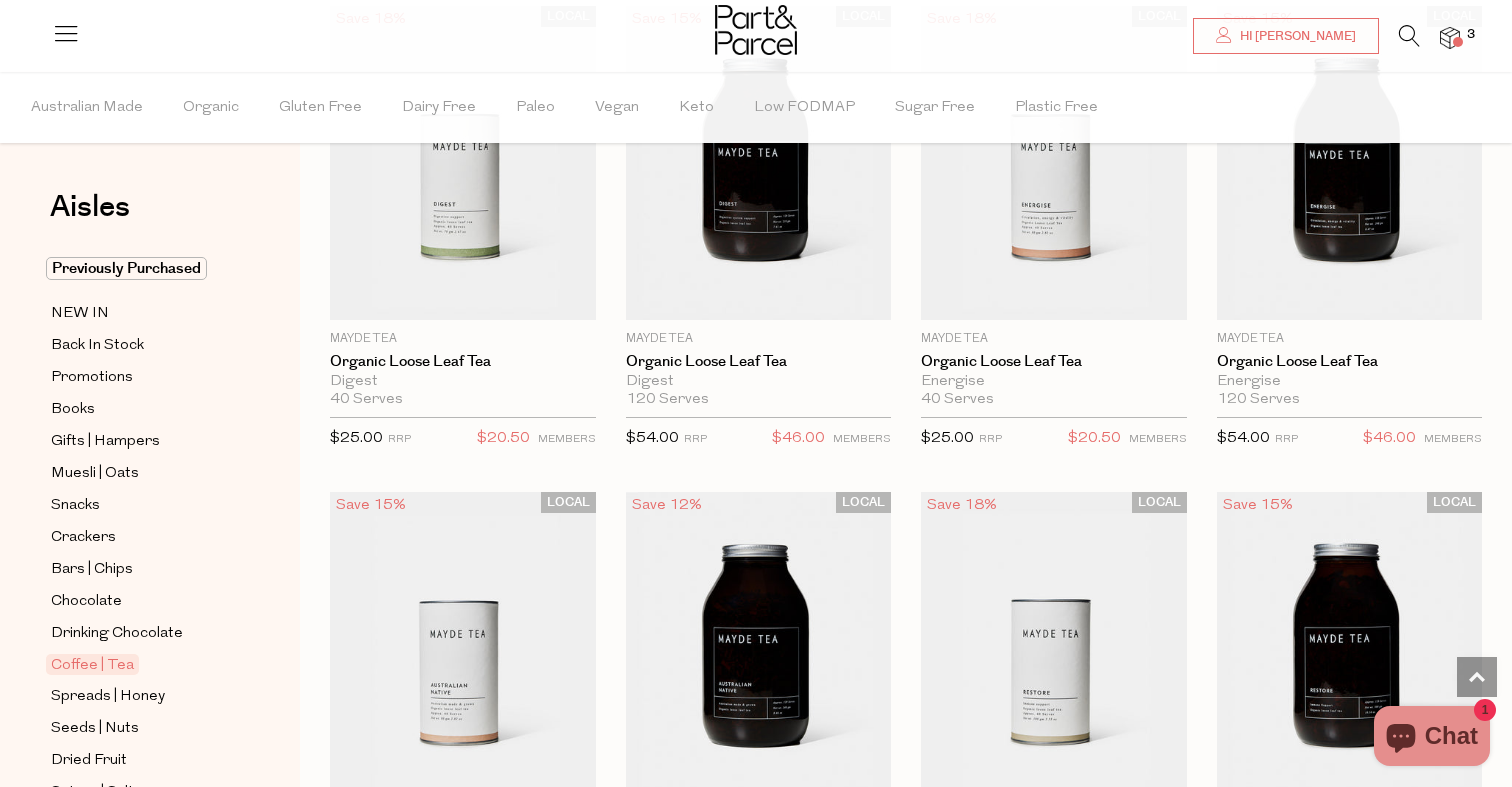 scroll, scrollTop: 4984, scrollLeft: 0, axis: vertical 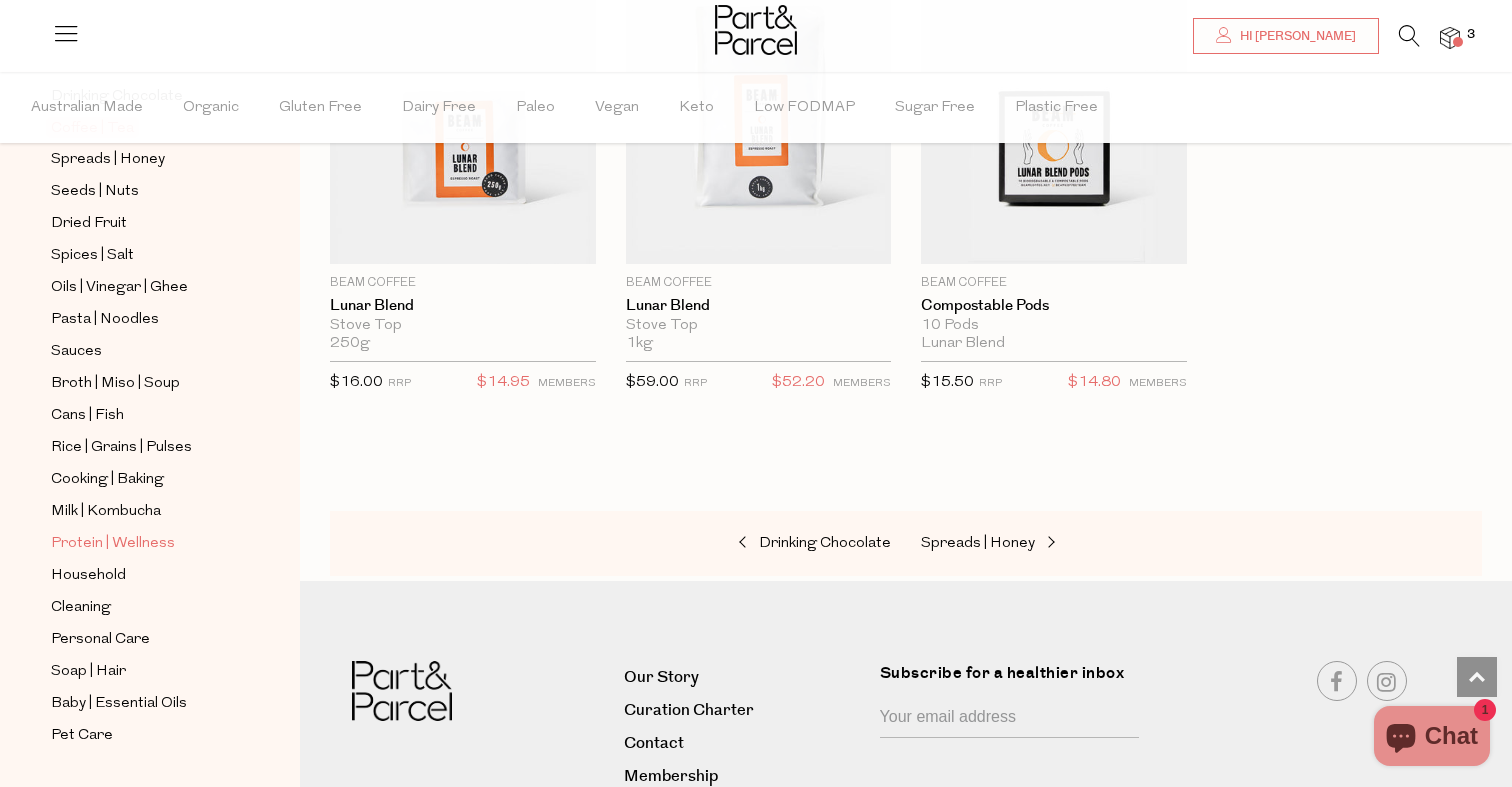 click on "Protein | Wellness" at bounding box center (113, 544) 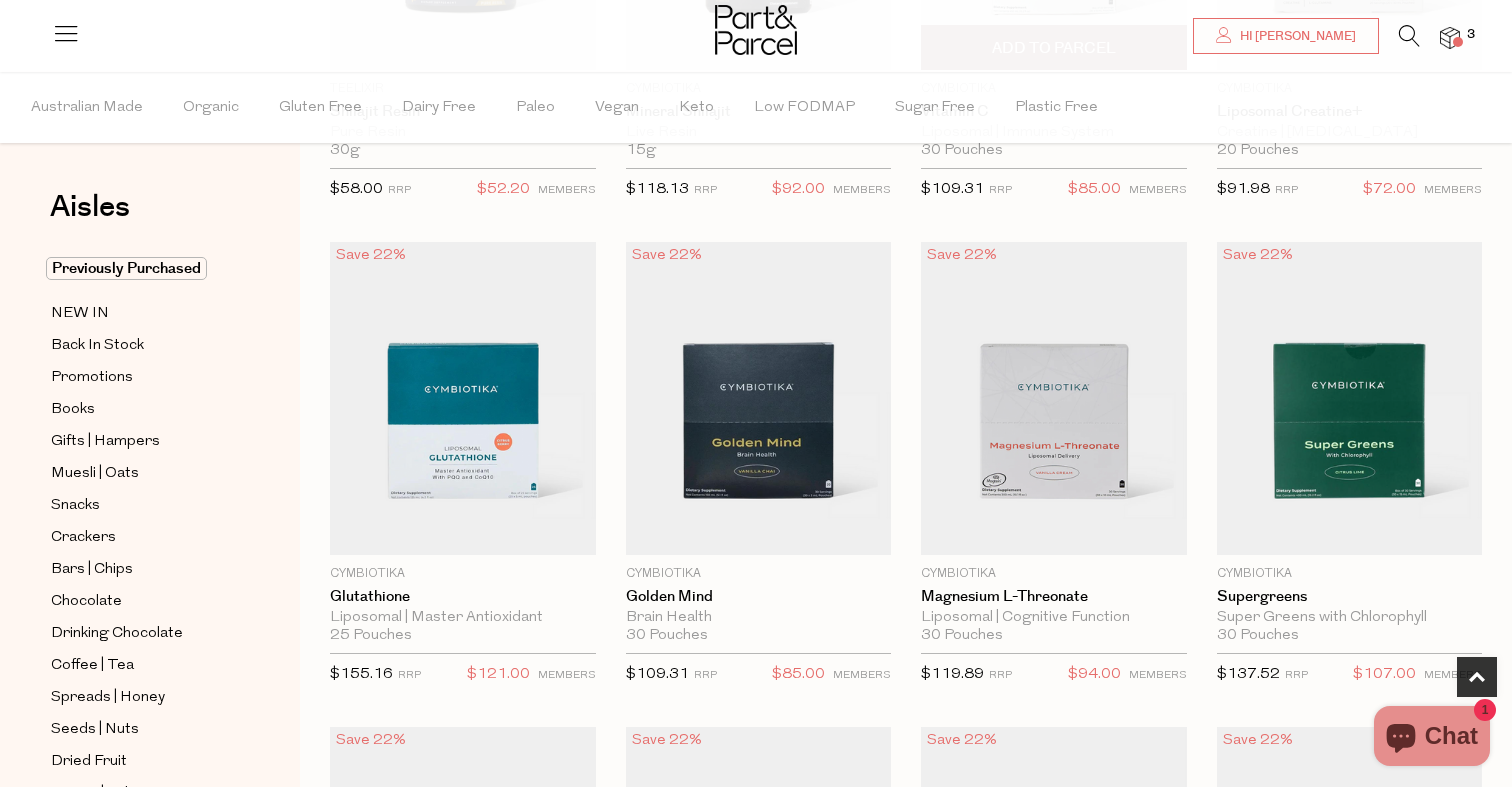 scroll, scrollTop: 581, scrollLeft: 0, axis: vertical 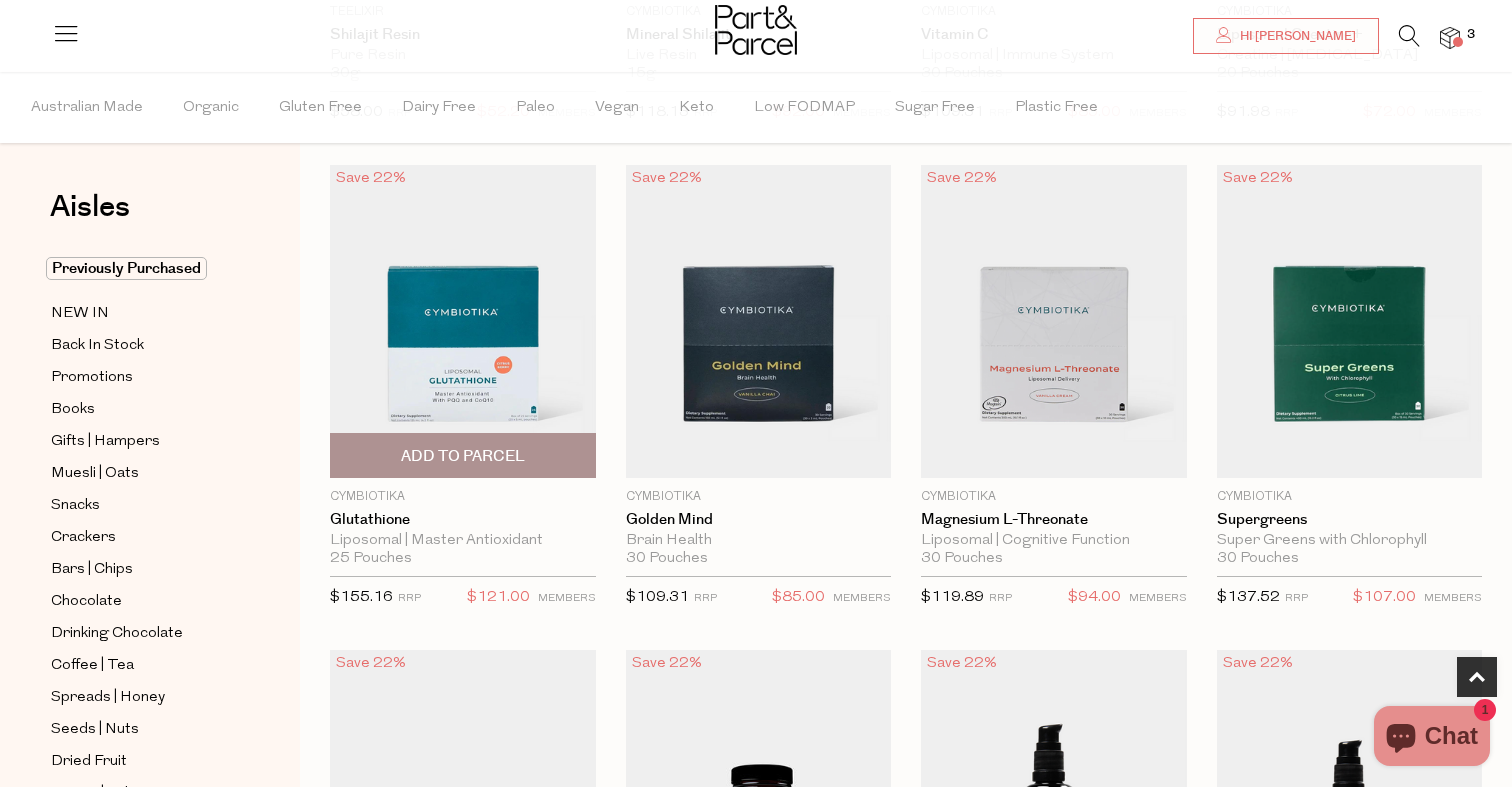 click at bounding box center (463, 321) 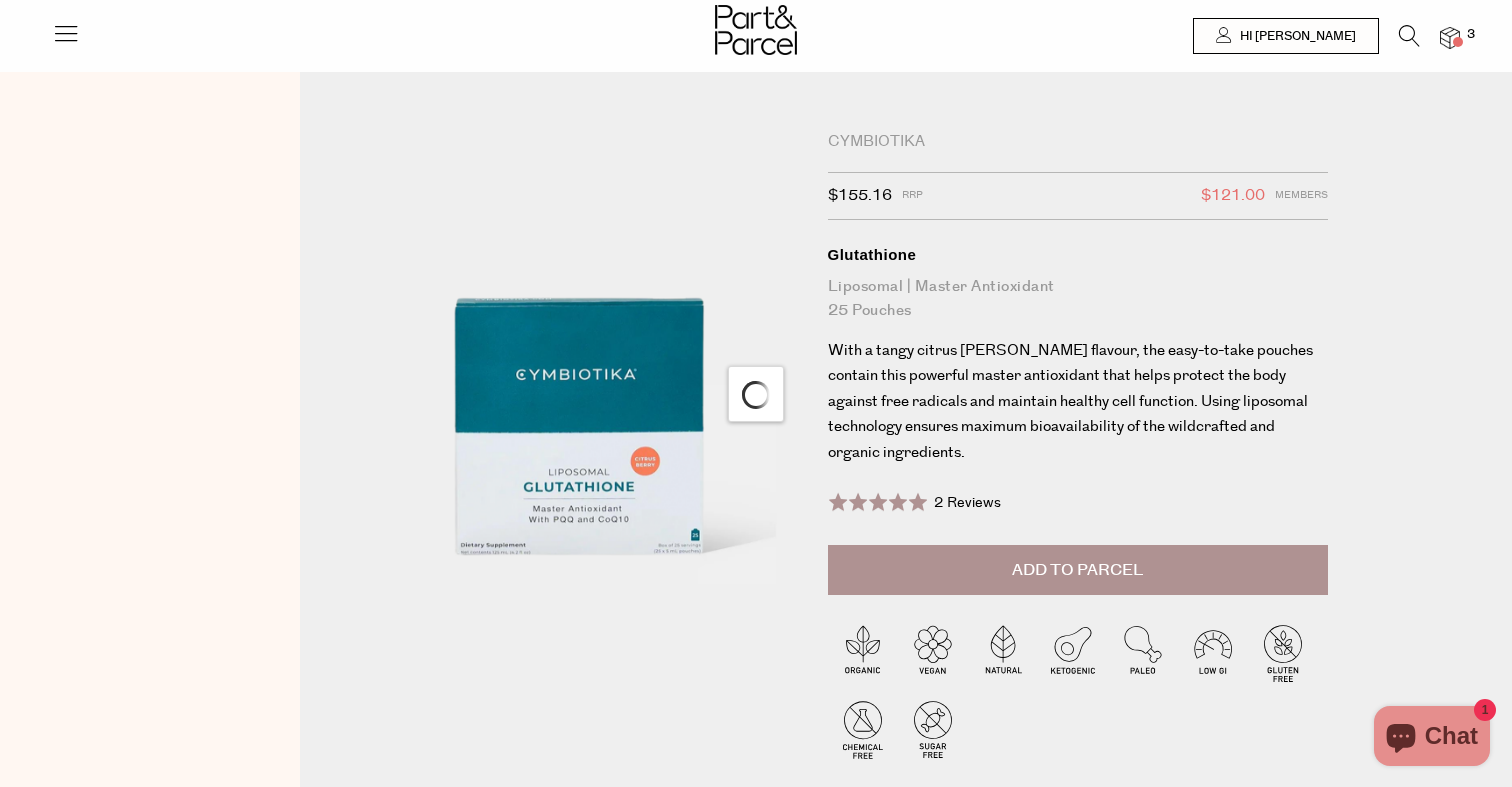 scroll, scrollTop: 0, scrollLeft: 0, axis: both 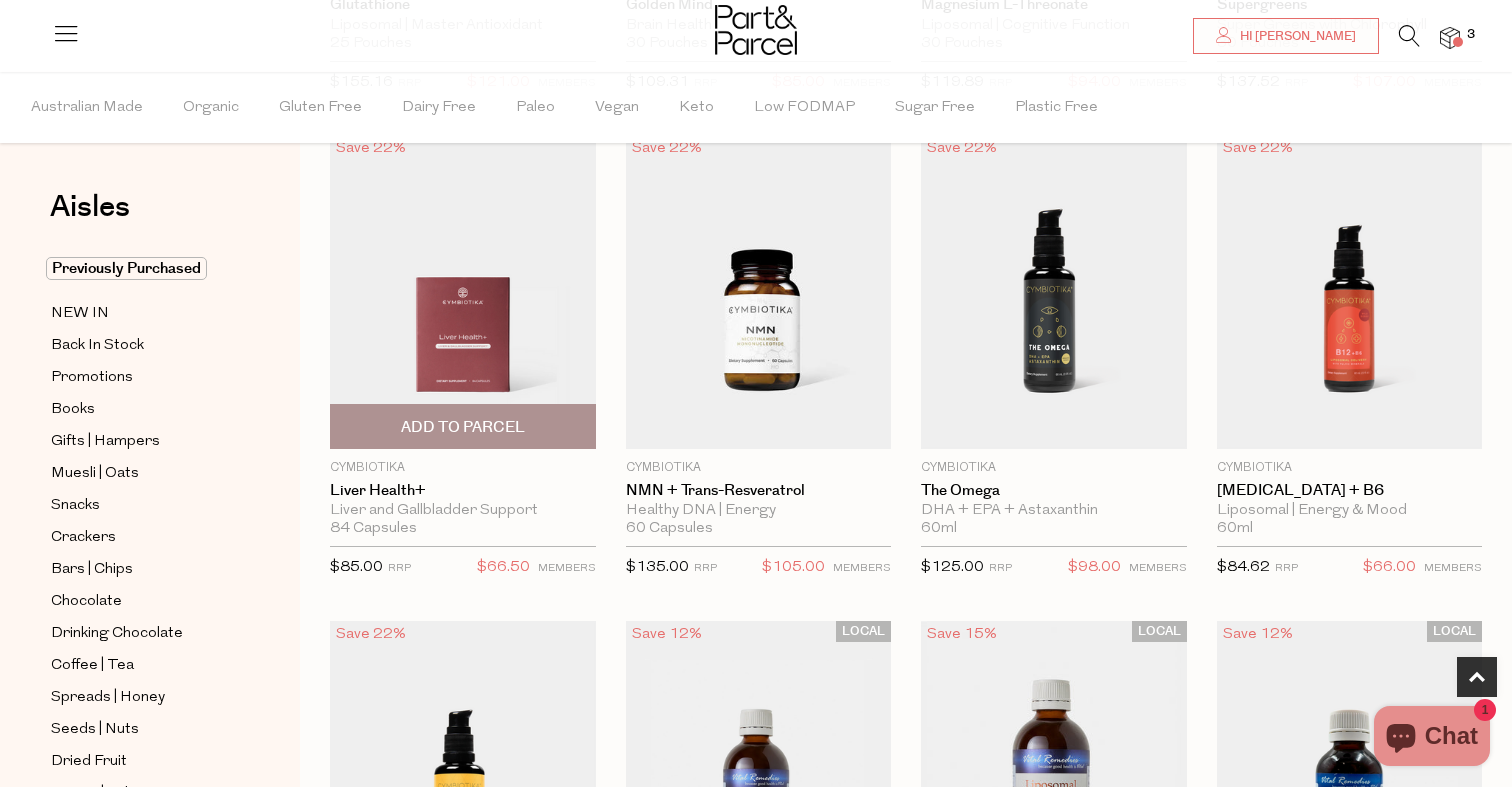 click at bounding box center [463, 291] 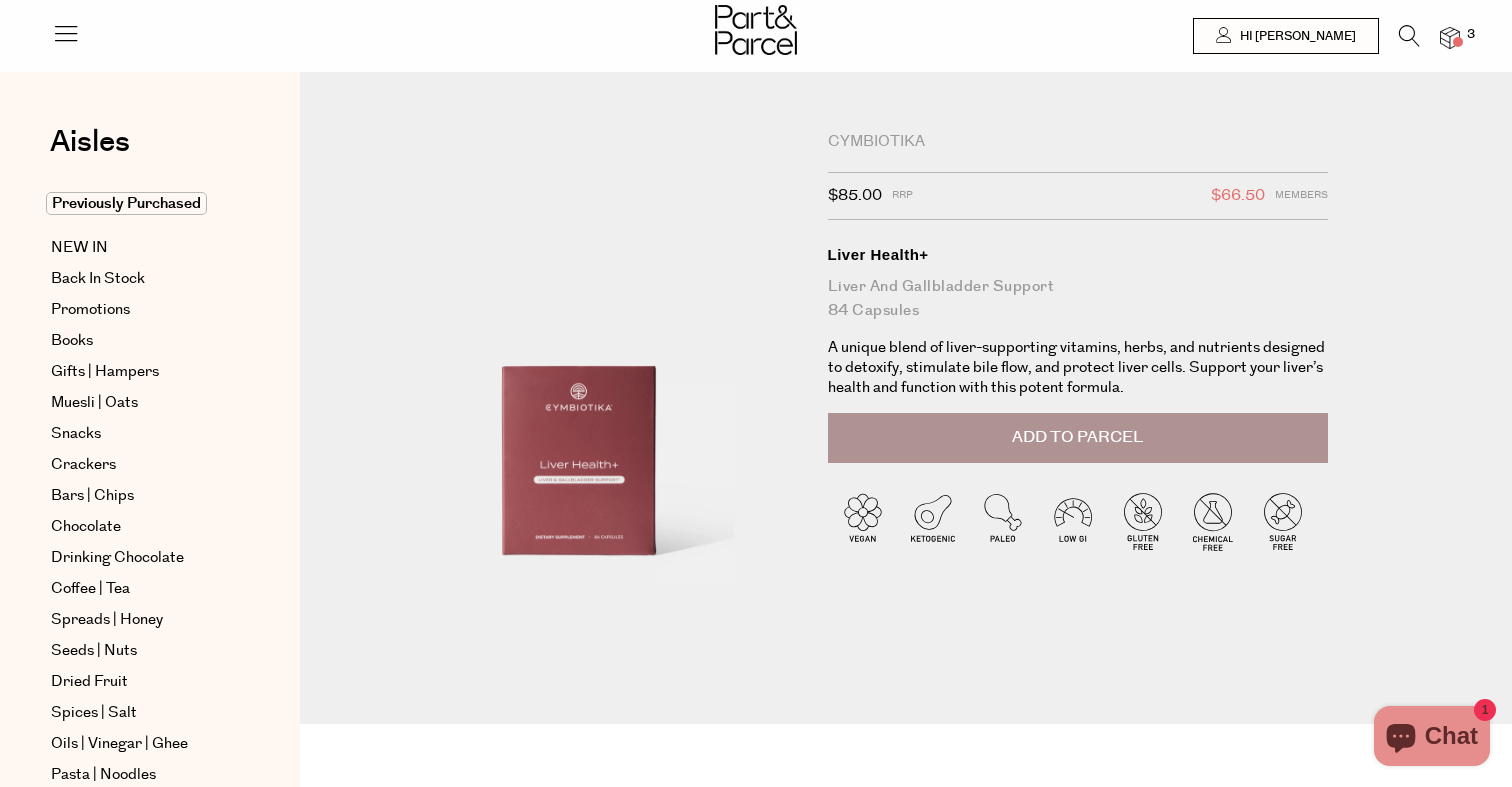 scroll, scrollTop: 0, scrollLeft: 0, axis: both 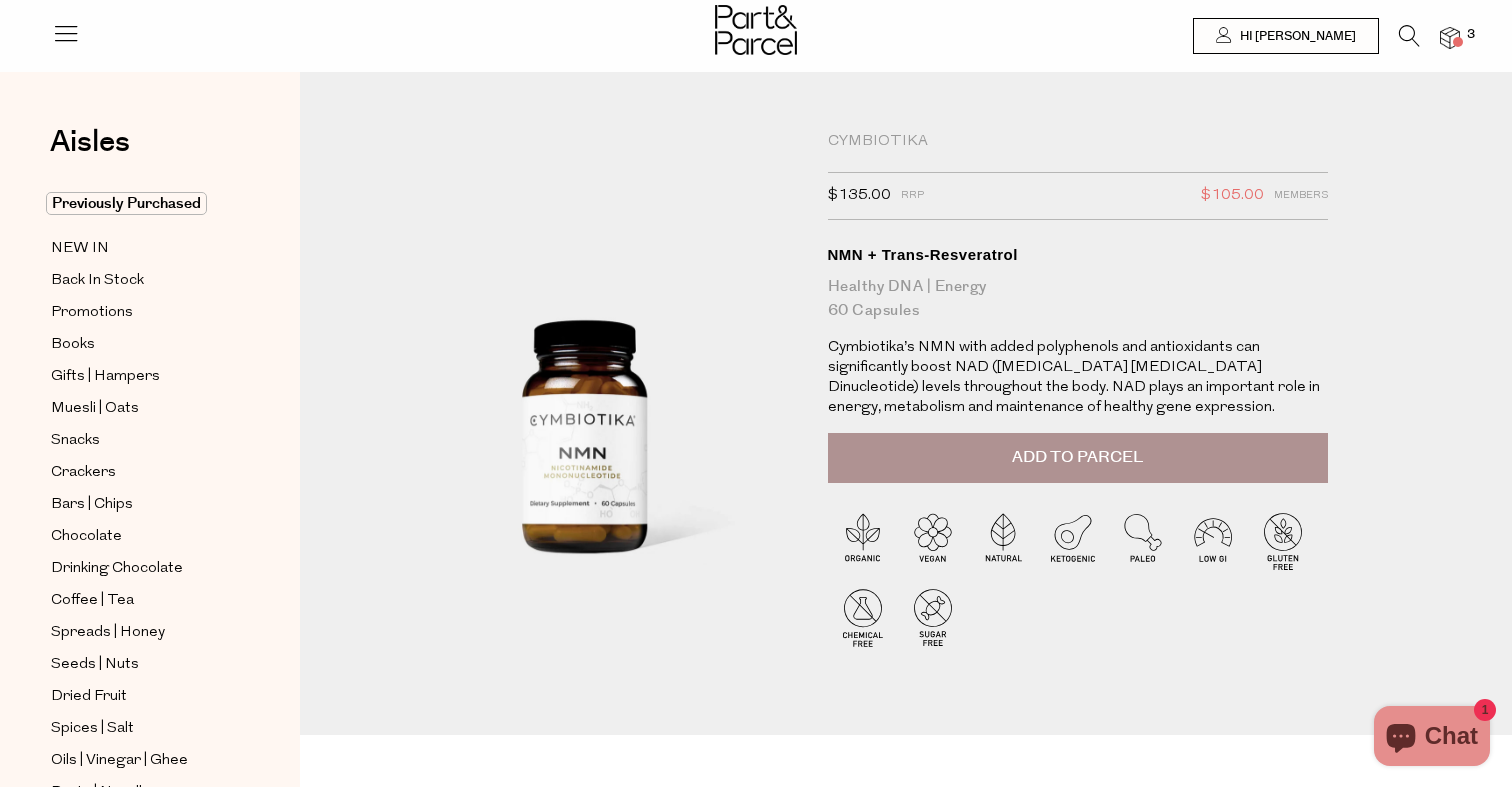 click on "Cymbiotika" at bounding box center (1078, 142) 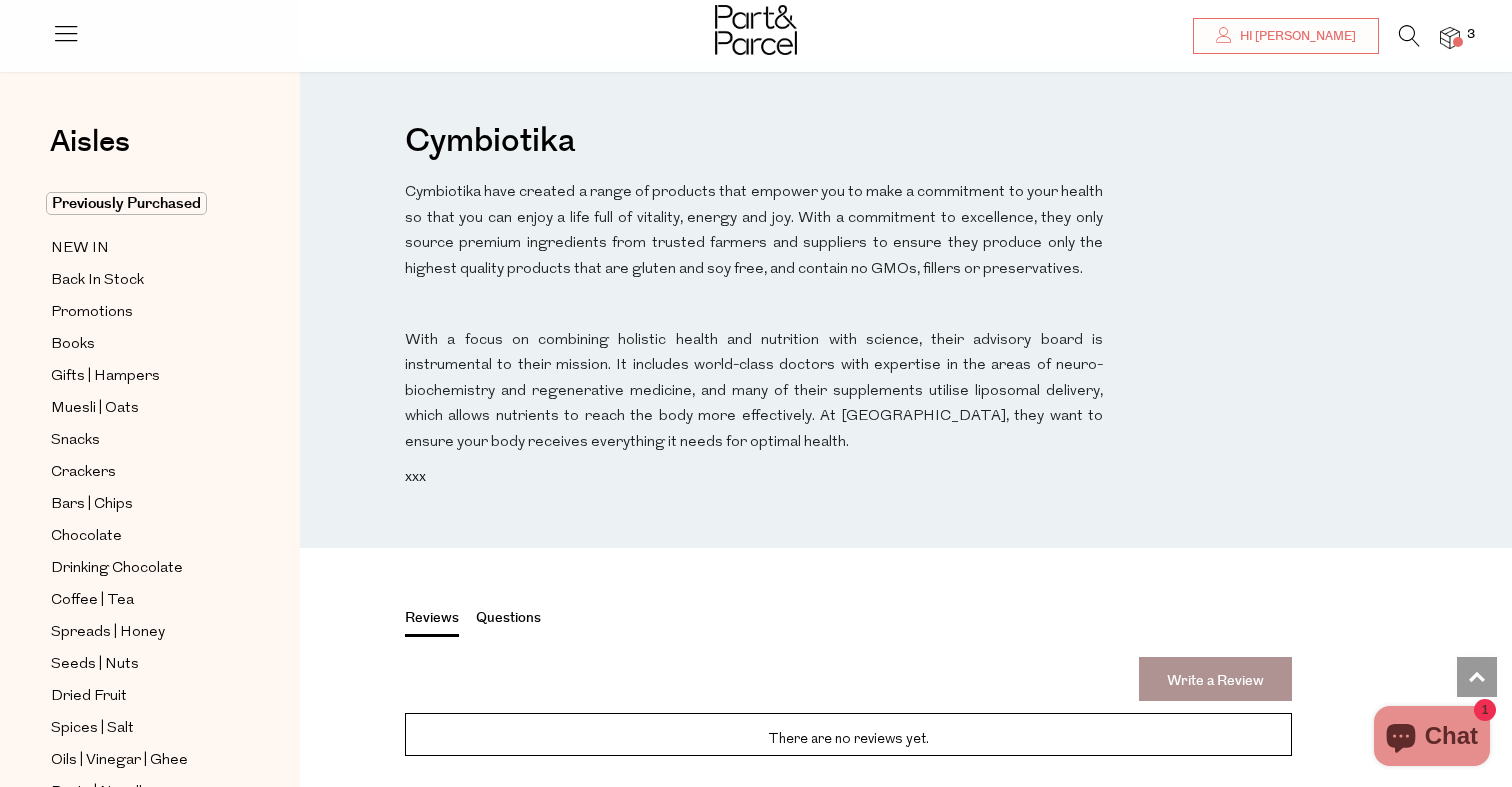 scroll, scrollTop: 1588, scrollLeft: 0, axis: vertical 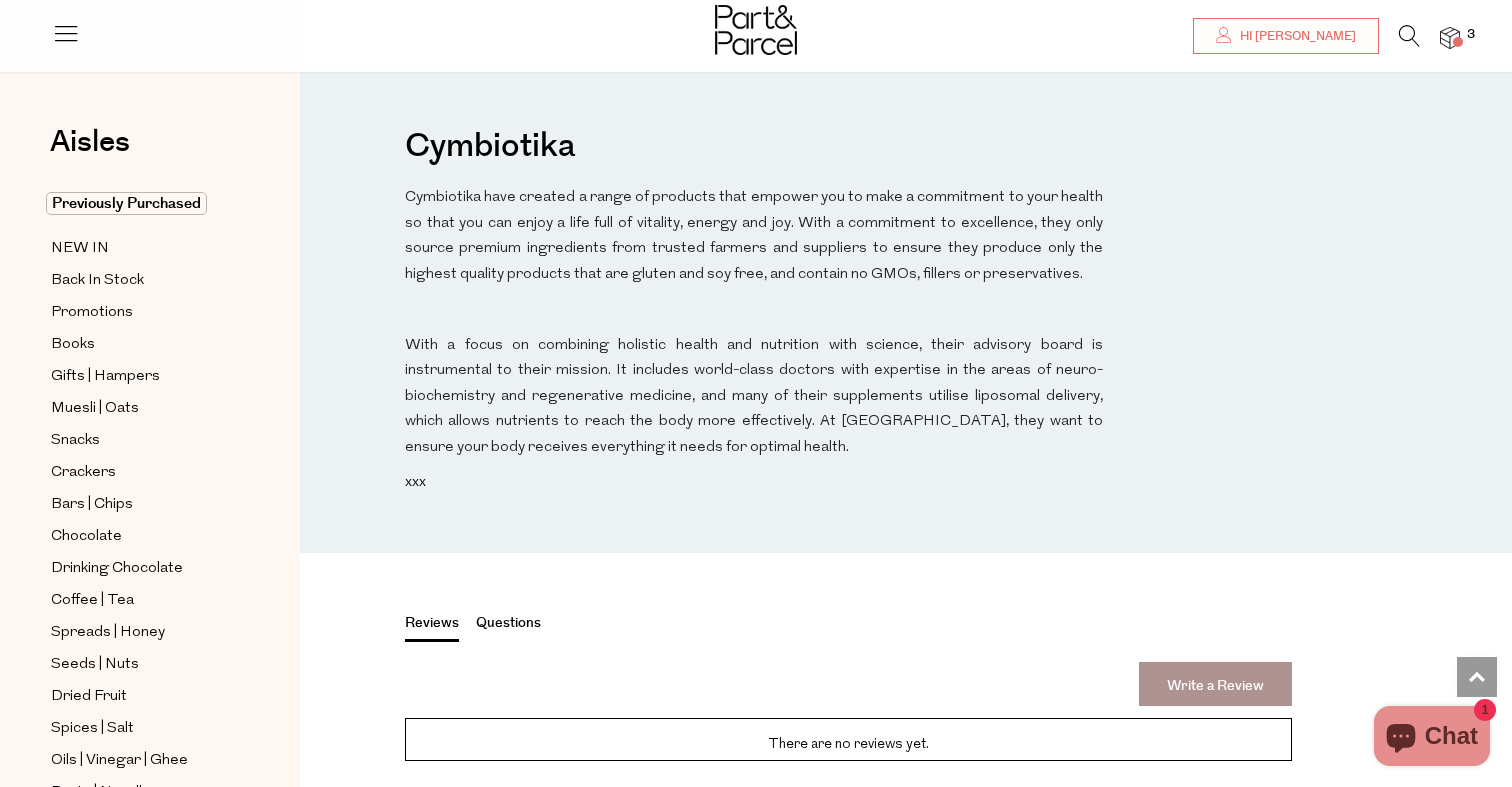 click at bounding box center [1409, 36] 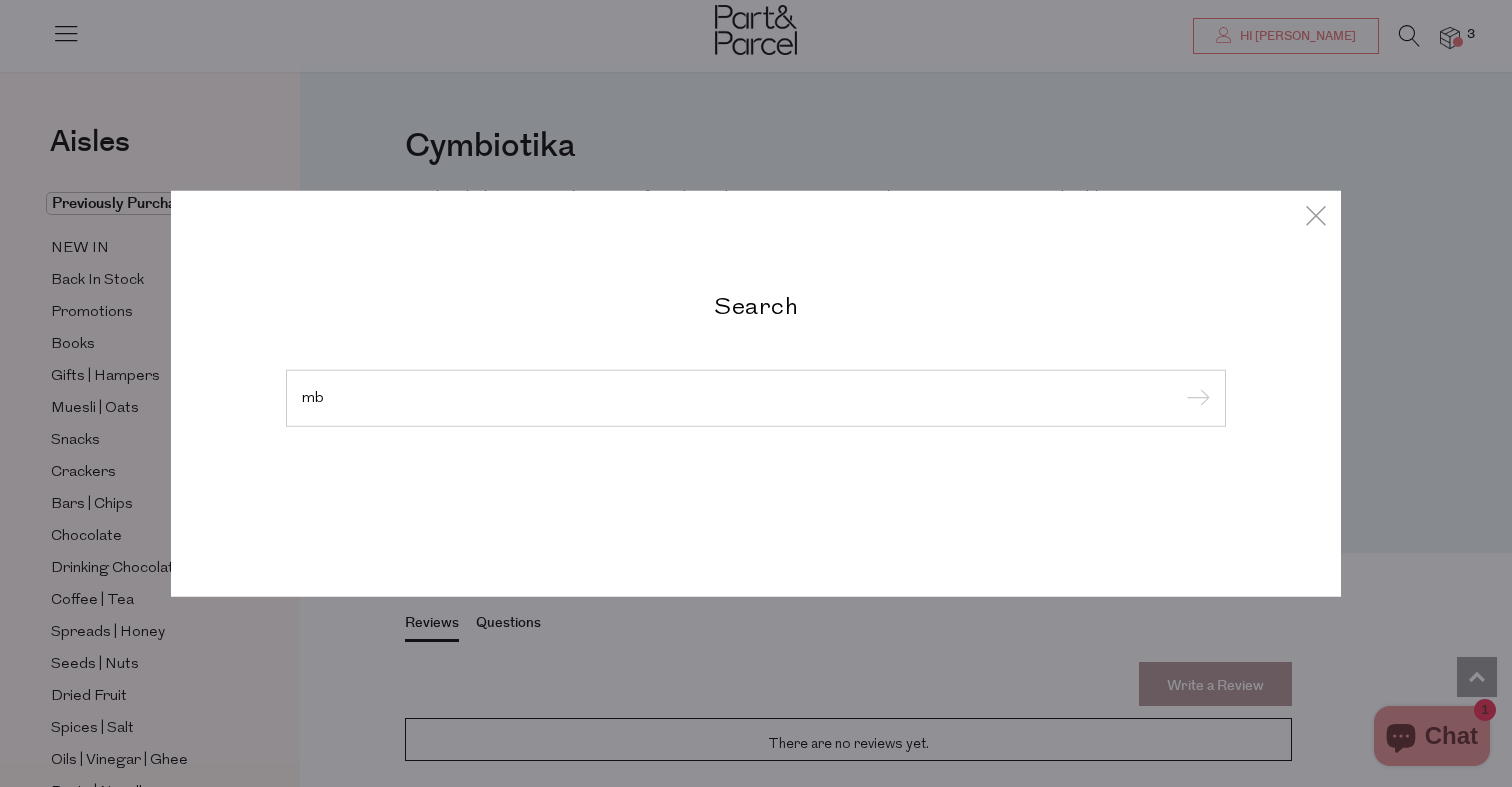type on "m" 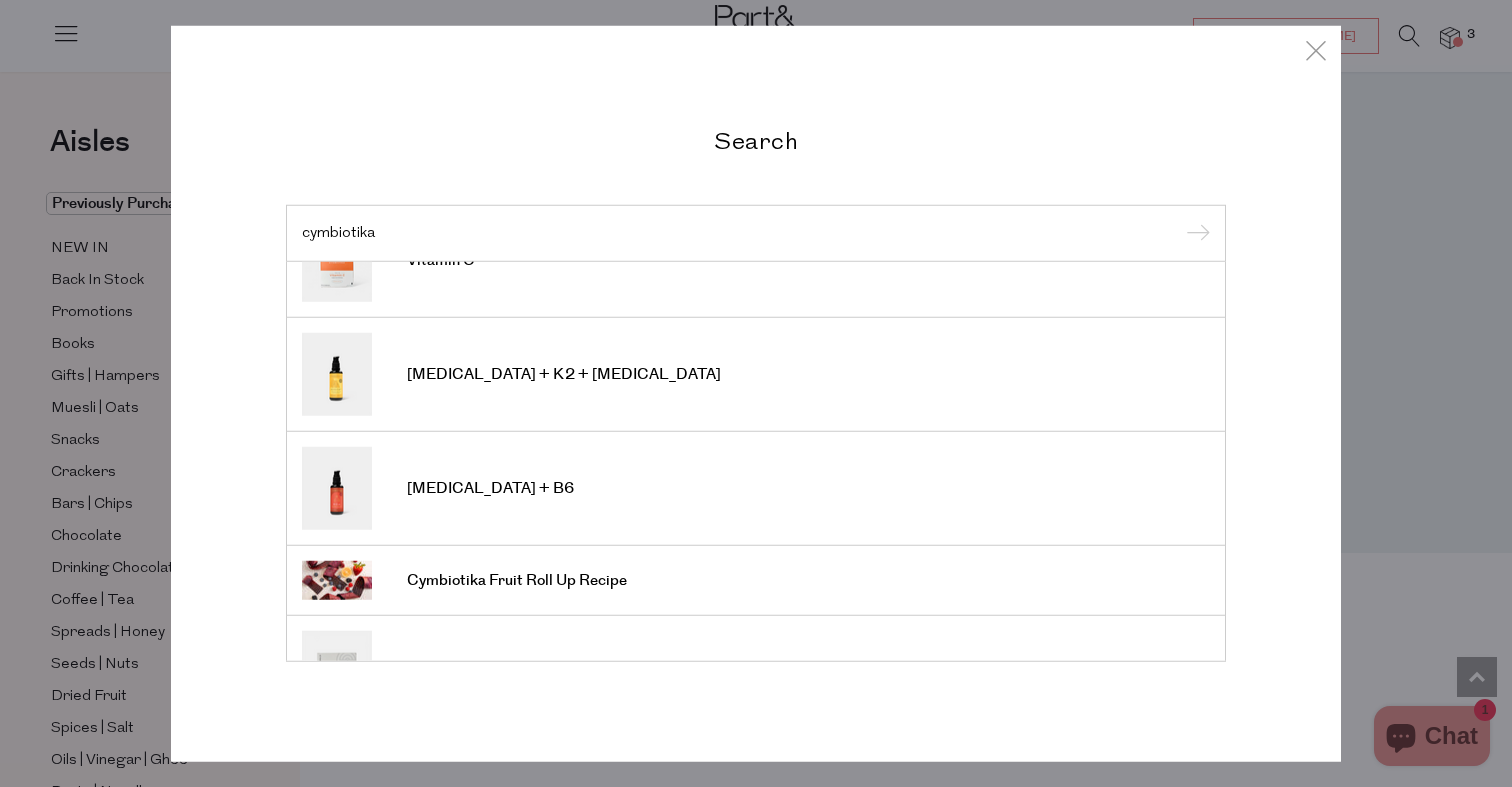 scroll, scrollTop: 0, scrollLeft: 0, axis: both 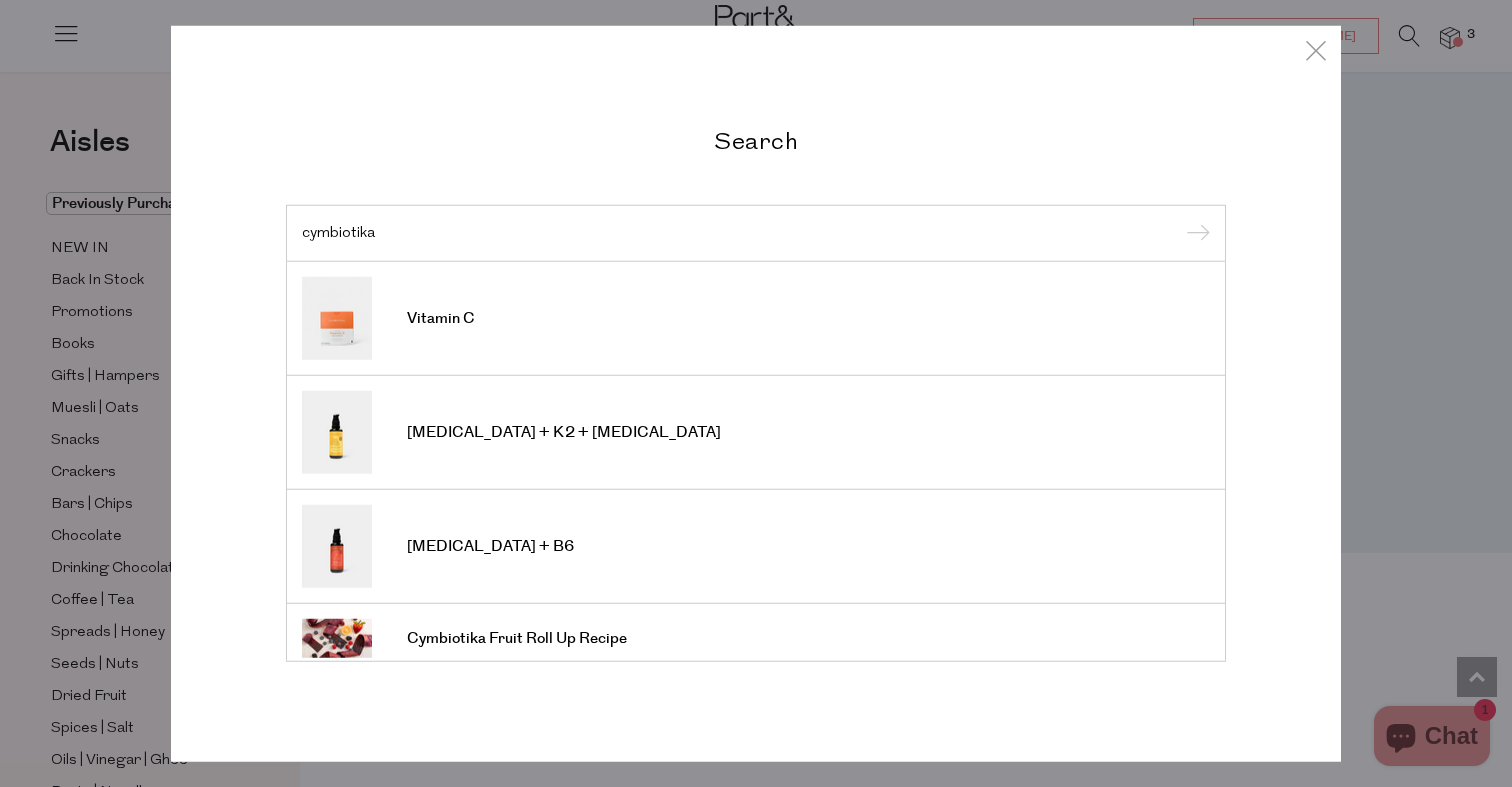 type on "cymbiotika" 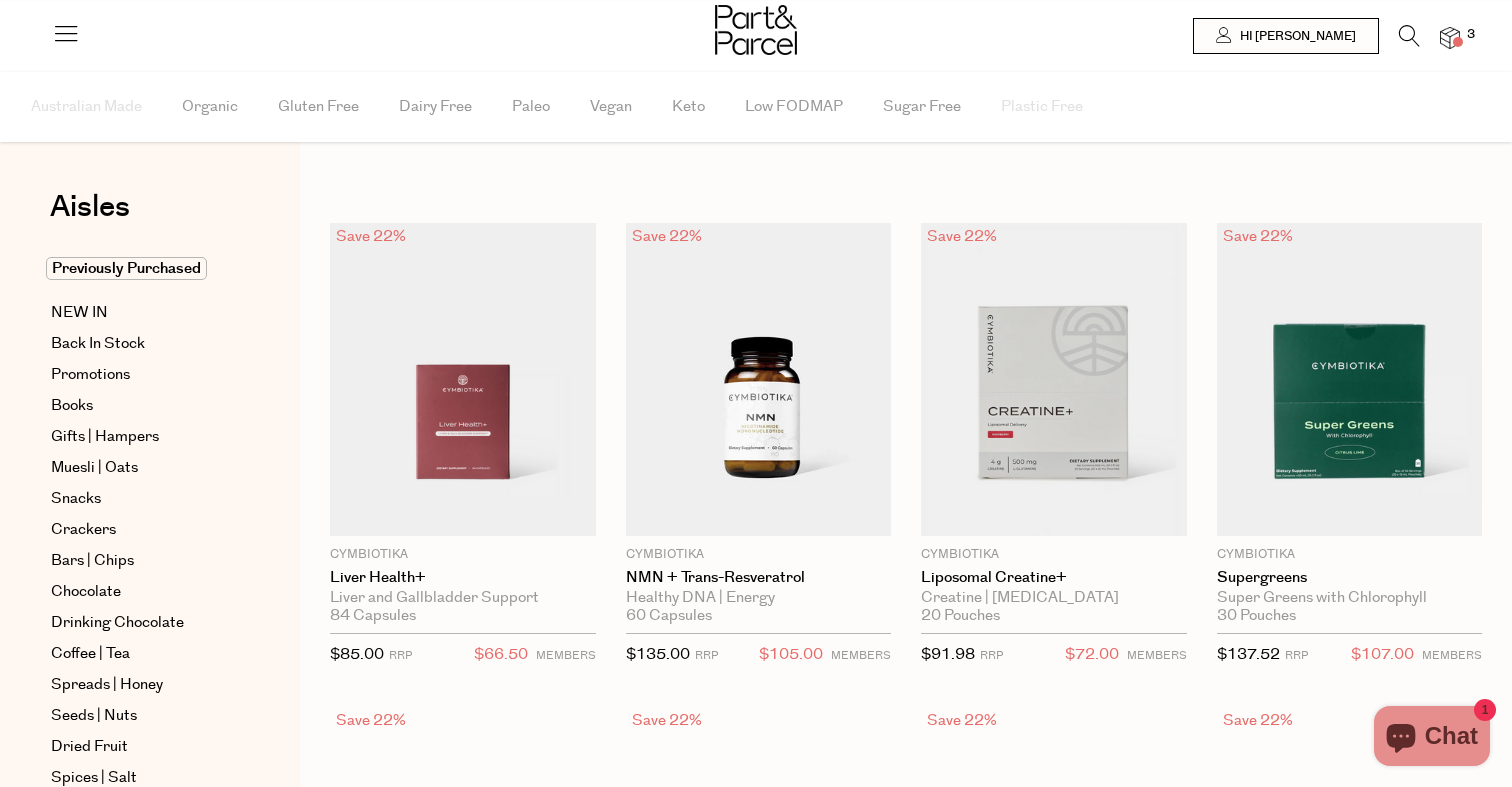 scroll, scrollTop: 0, scrollLeft: 0, axis: both 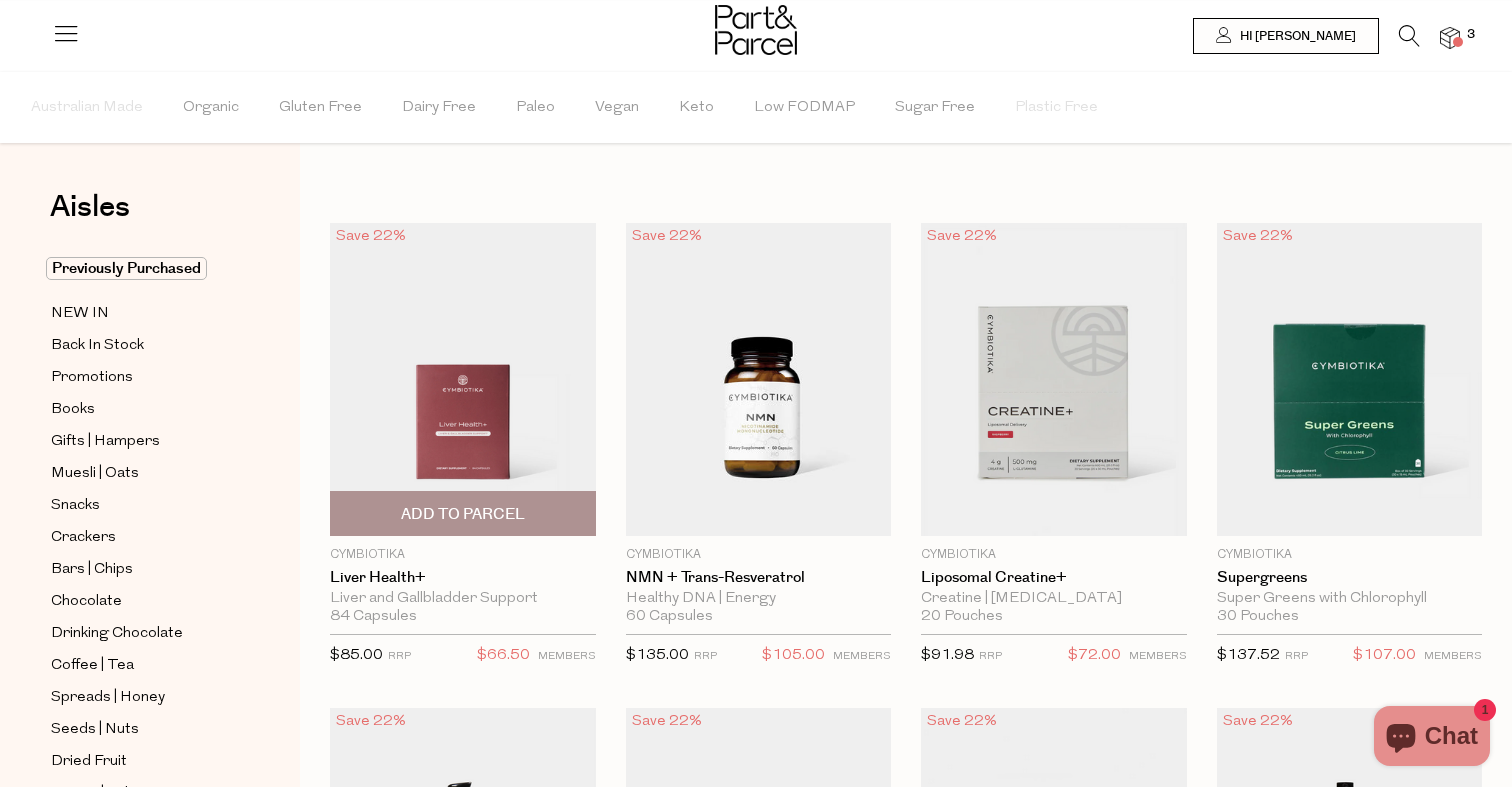 click at bounding box center (463, 379) 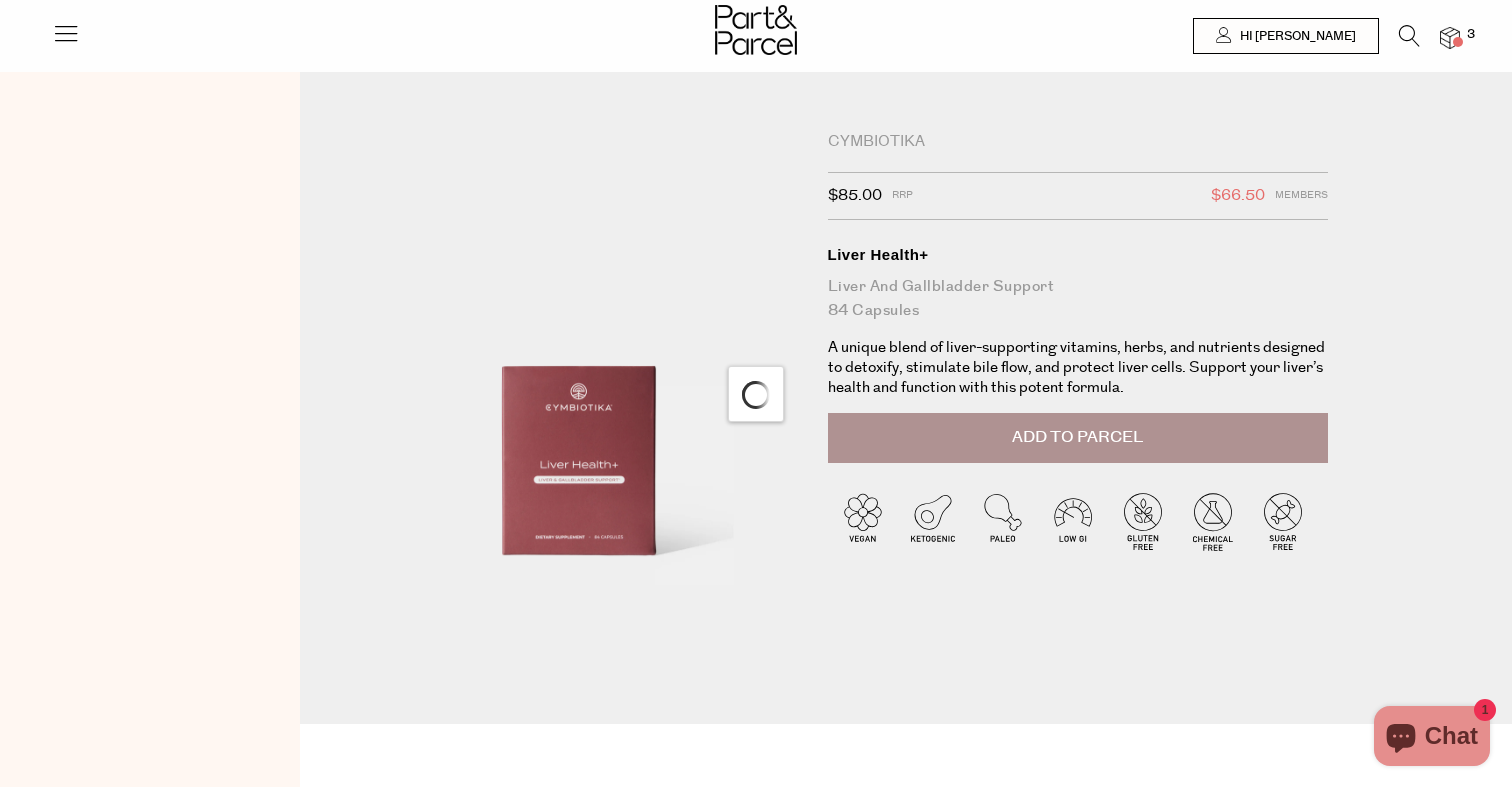 scroll, scrollTop: 0, scrollLeft: 0, axis: both 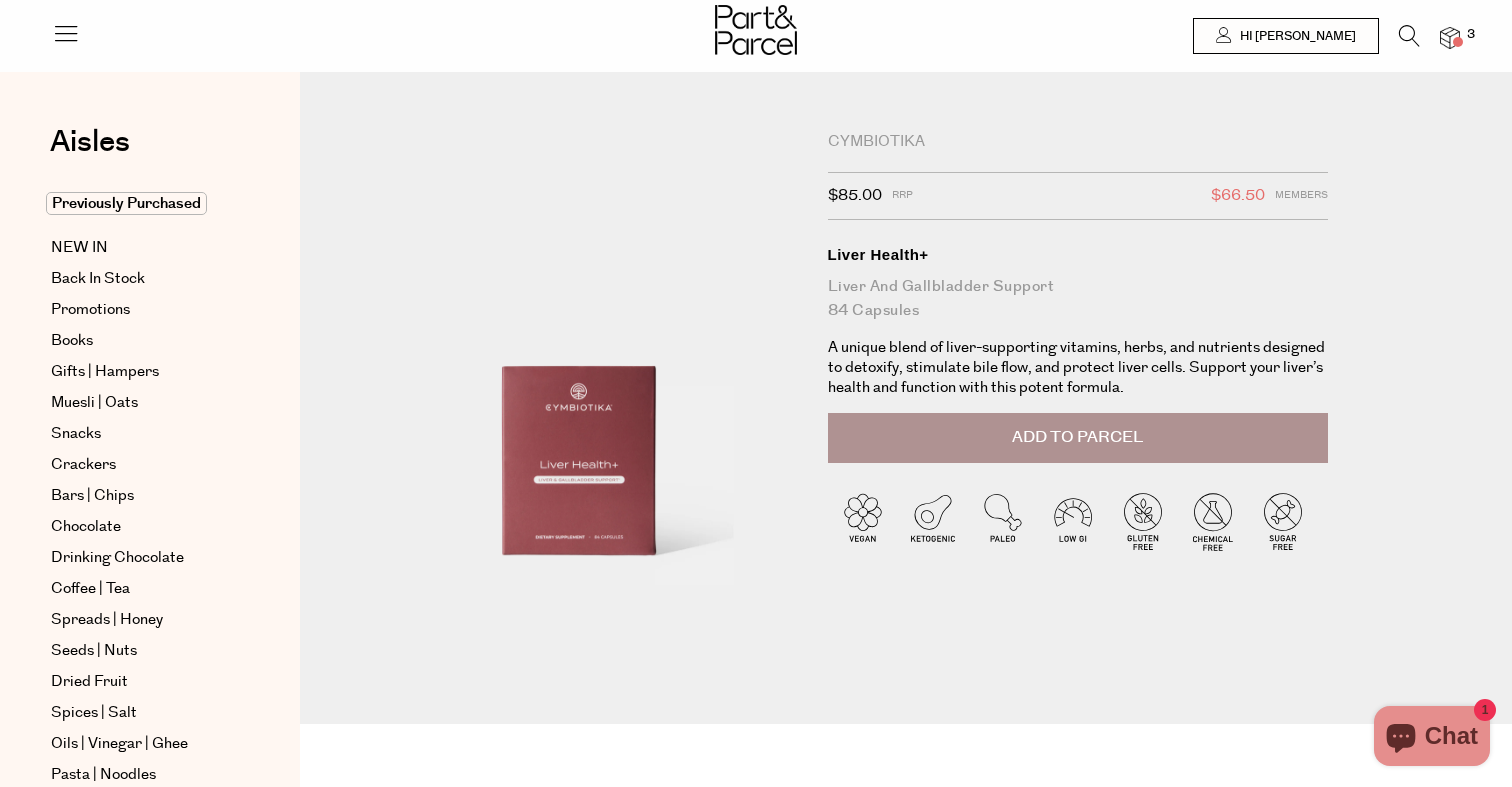 click on "Add to Parcel" at bounding box center (1078, 438) 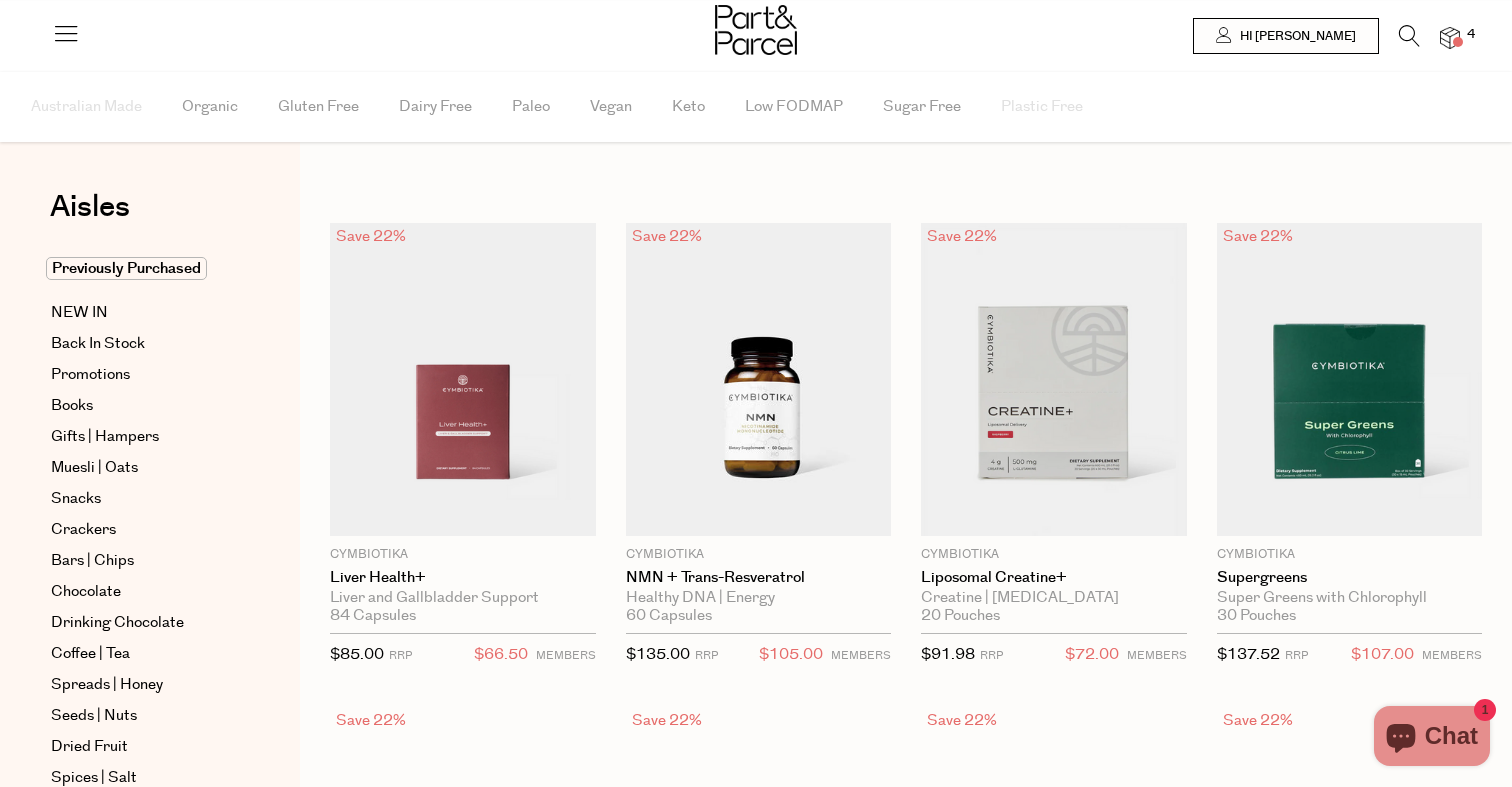 scroll, scrollTop: 0, scrollLeft: 0, axis: both 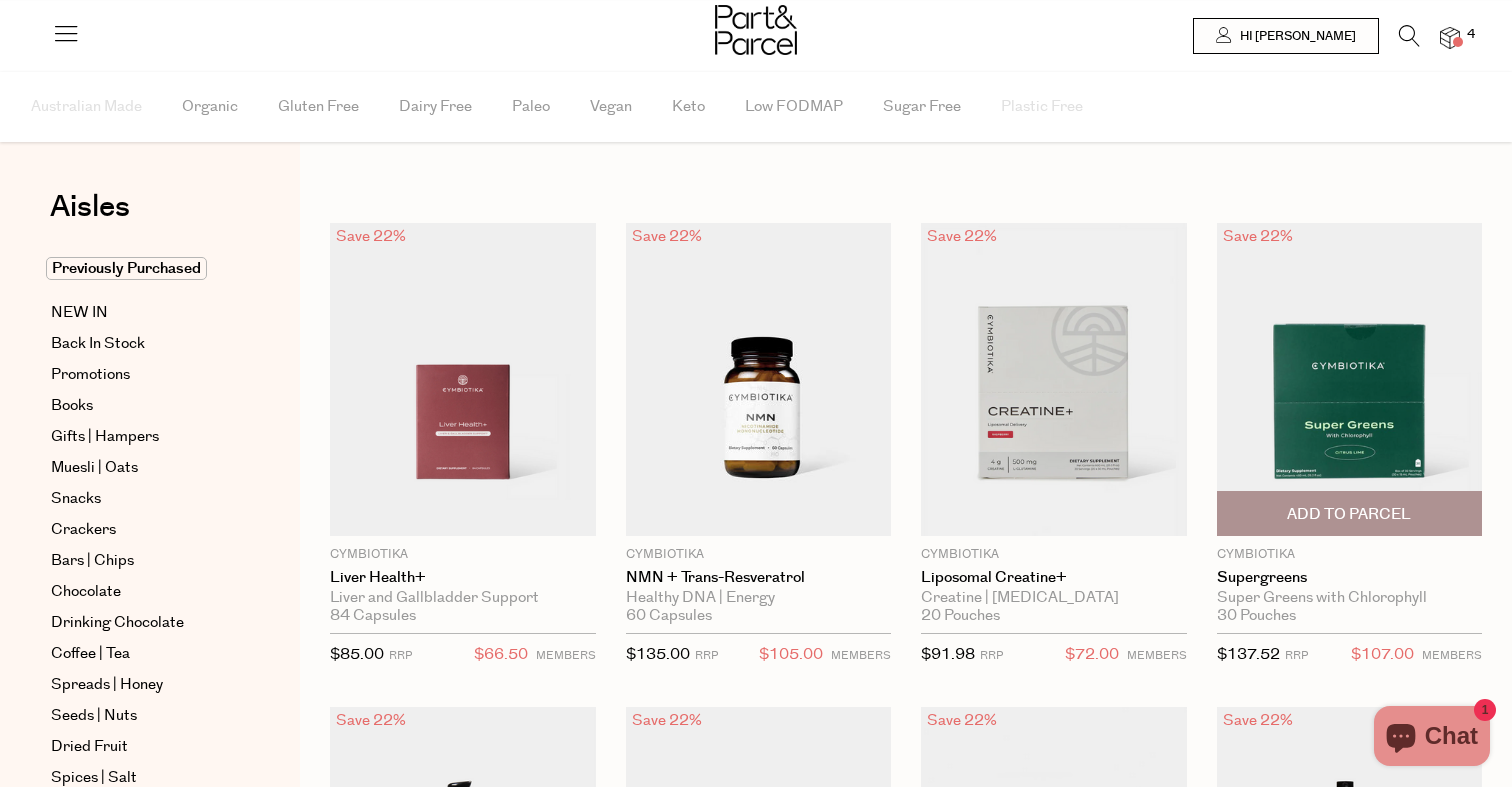 click at bounding box center [1350, 379] 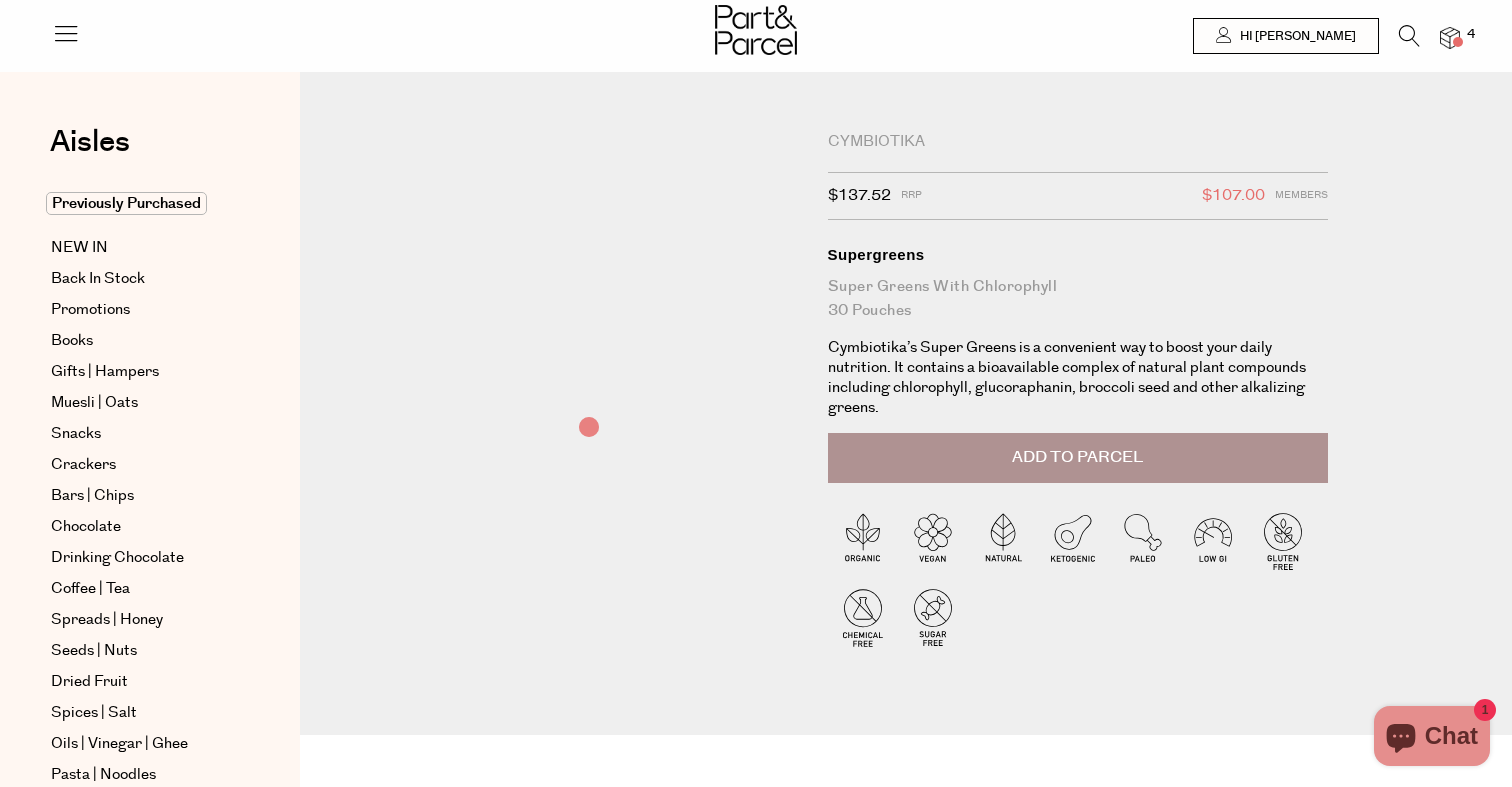 scroll, scrollTop: 0, scrollLeft: 0, axis: both 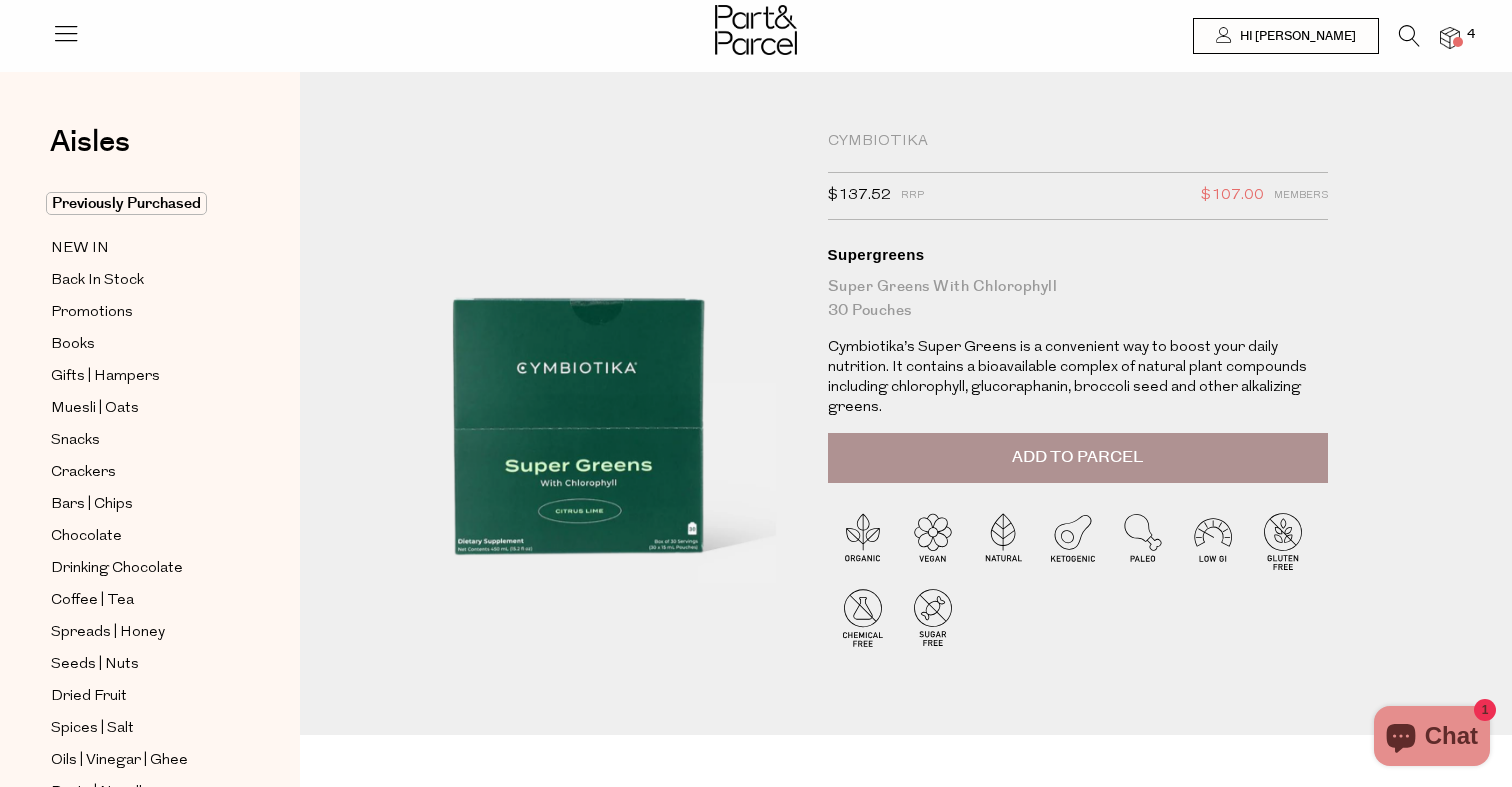 click on "Add to Parcel" at bounding box center [1078, 458] 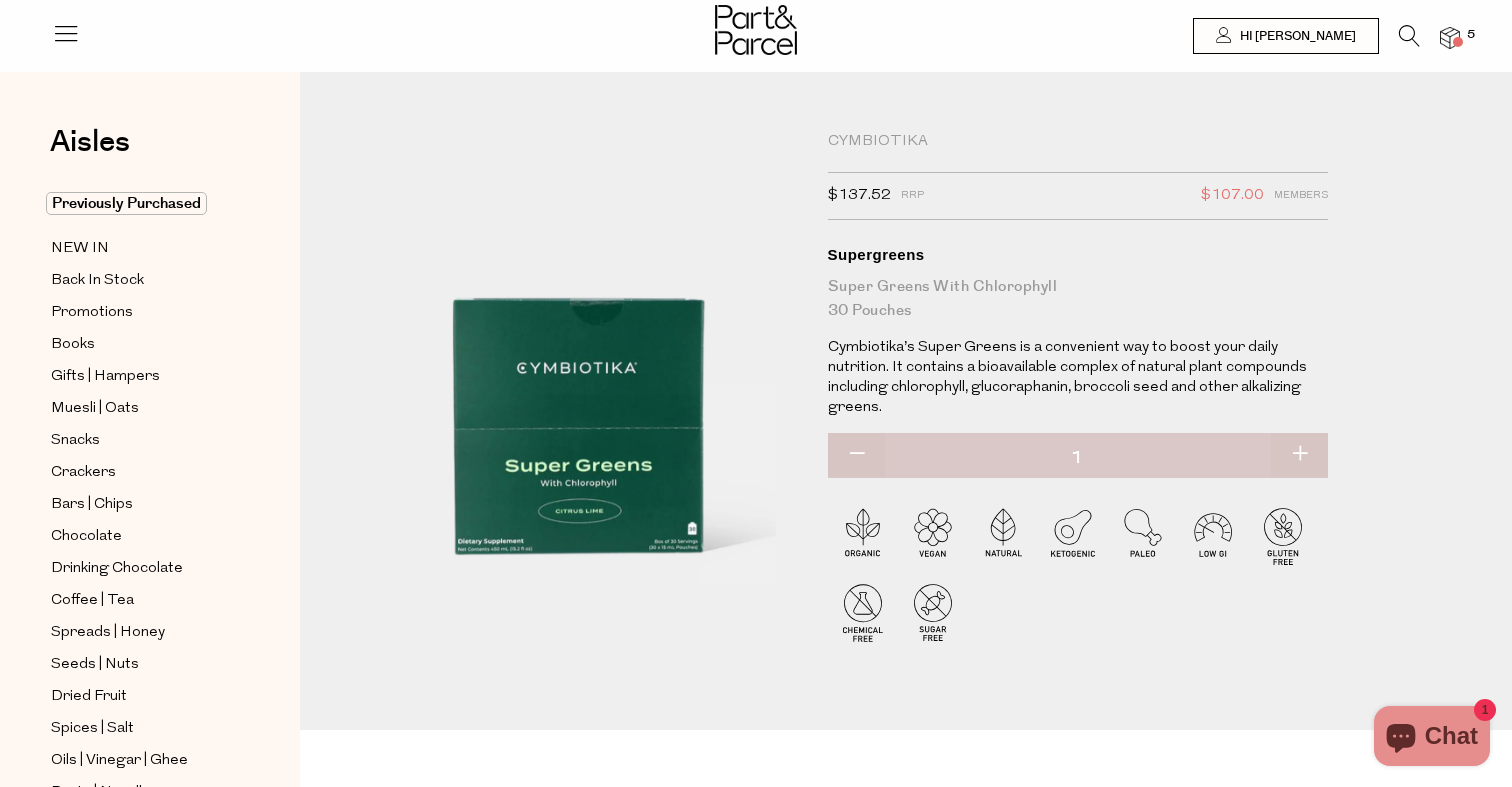 click at bounding box center (1458, 42) 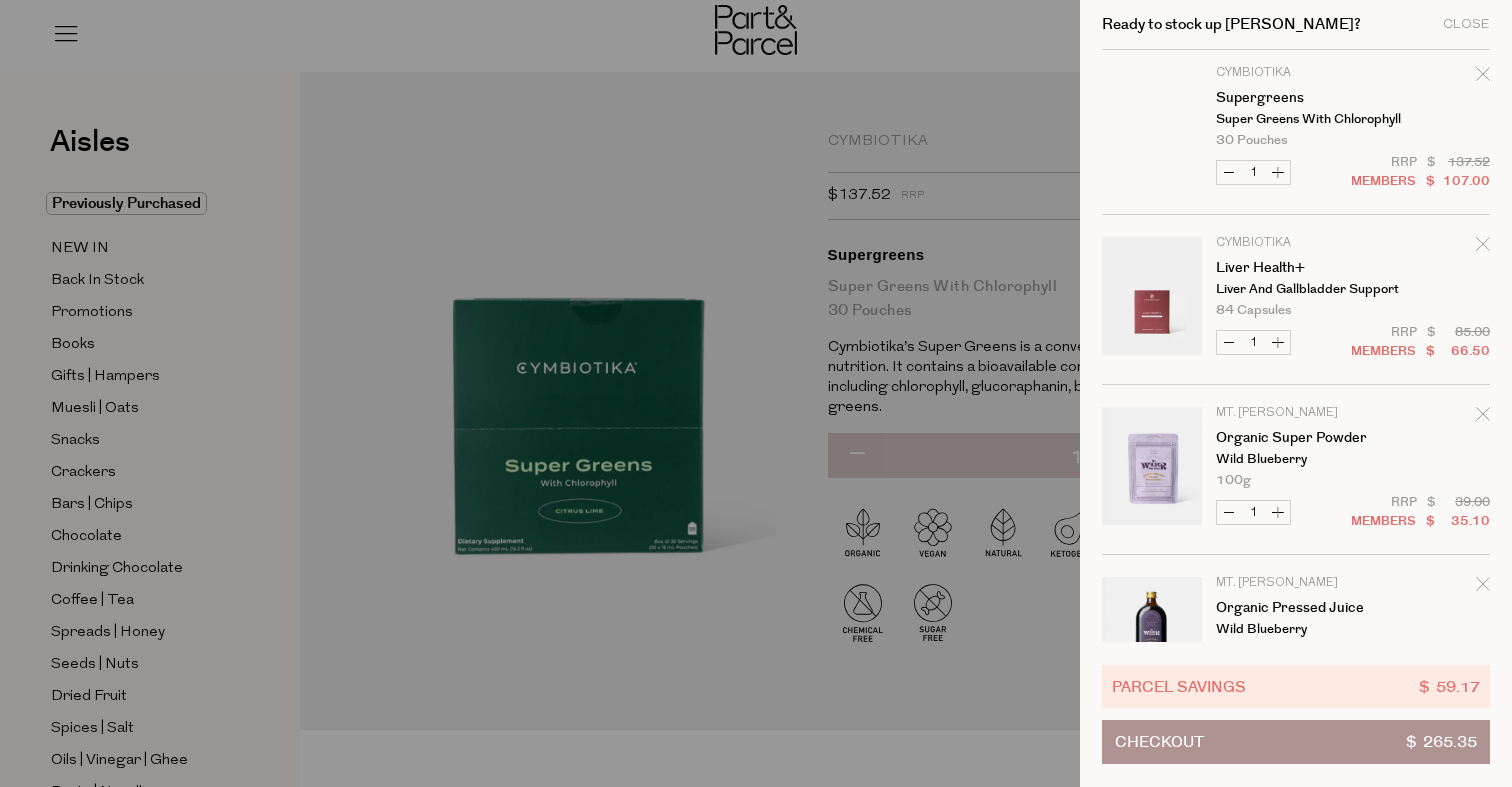 scroll, scrollTop: 0, scrollLeft: 0, axis: both 